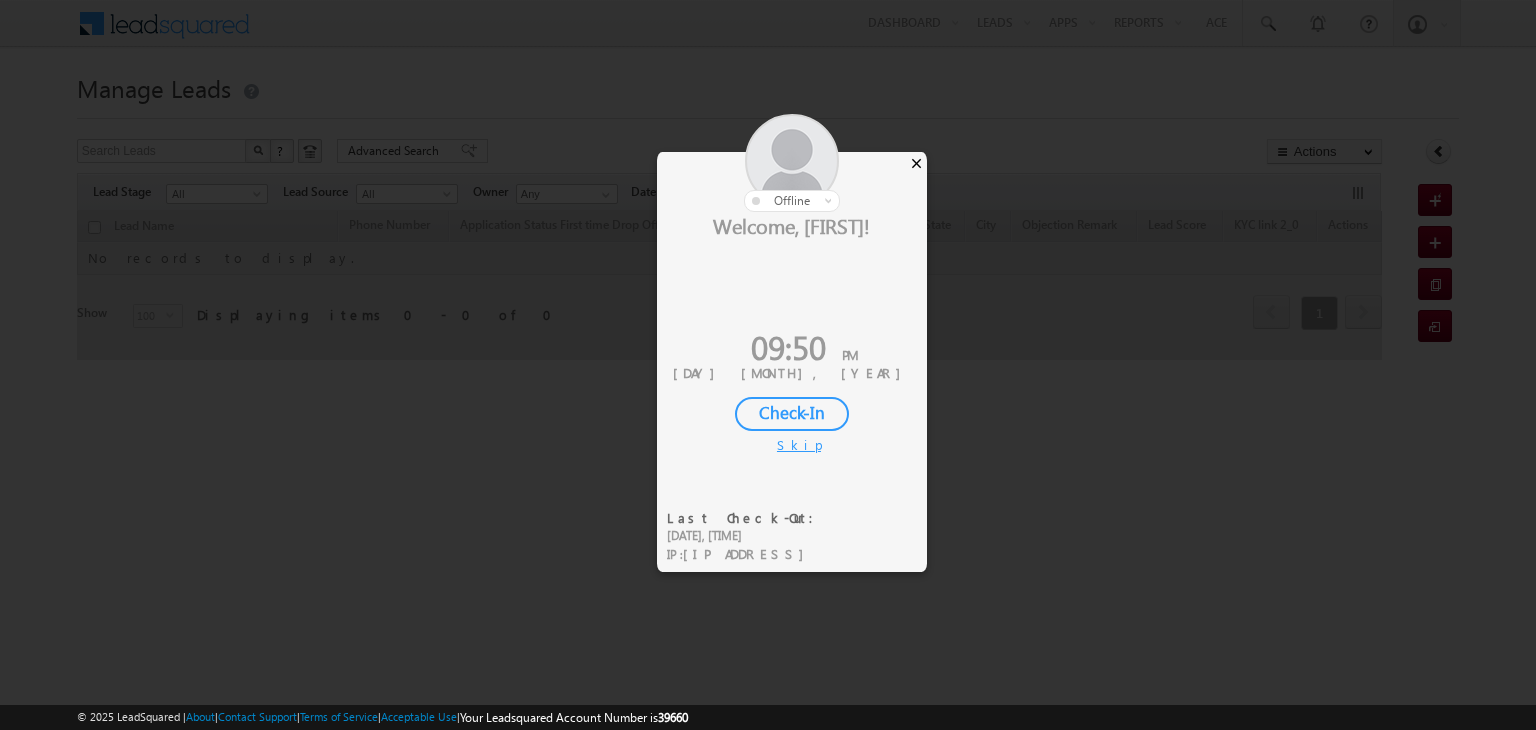 click on "×" at bounding box center (916, 163) 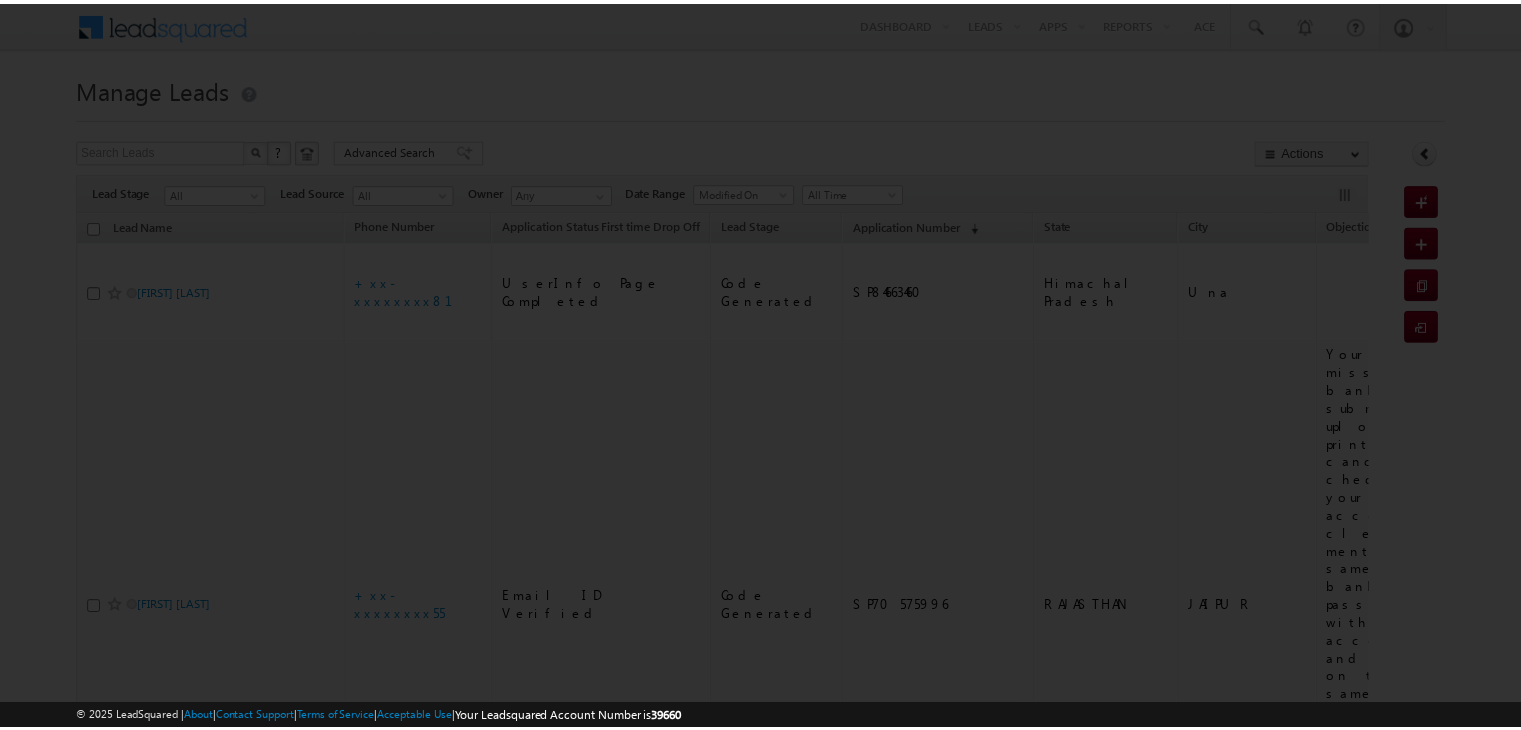 scroll, scrollTop: 0, scrollLeft: 0, axis: both 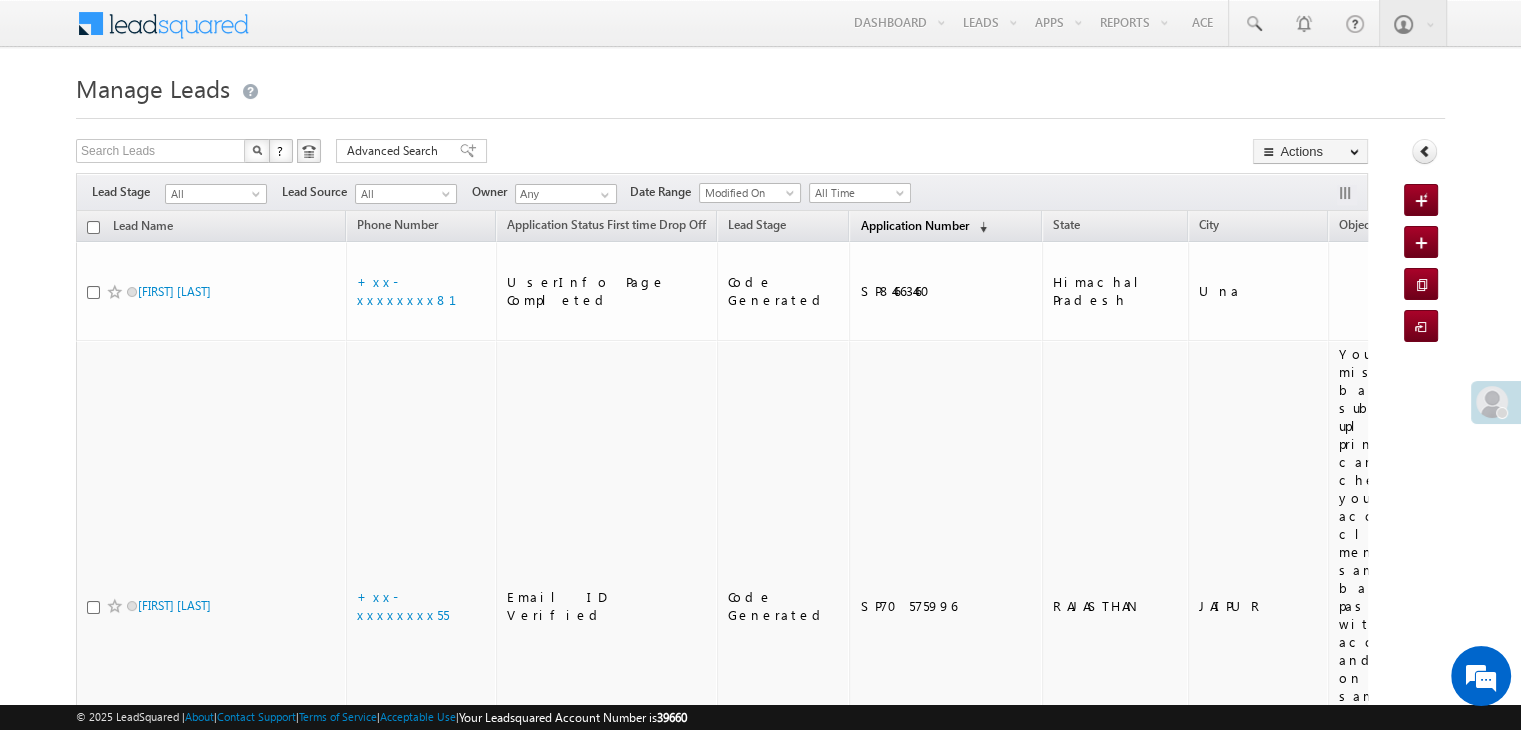 click on "Application Number" at bounding box center (914, 225) 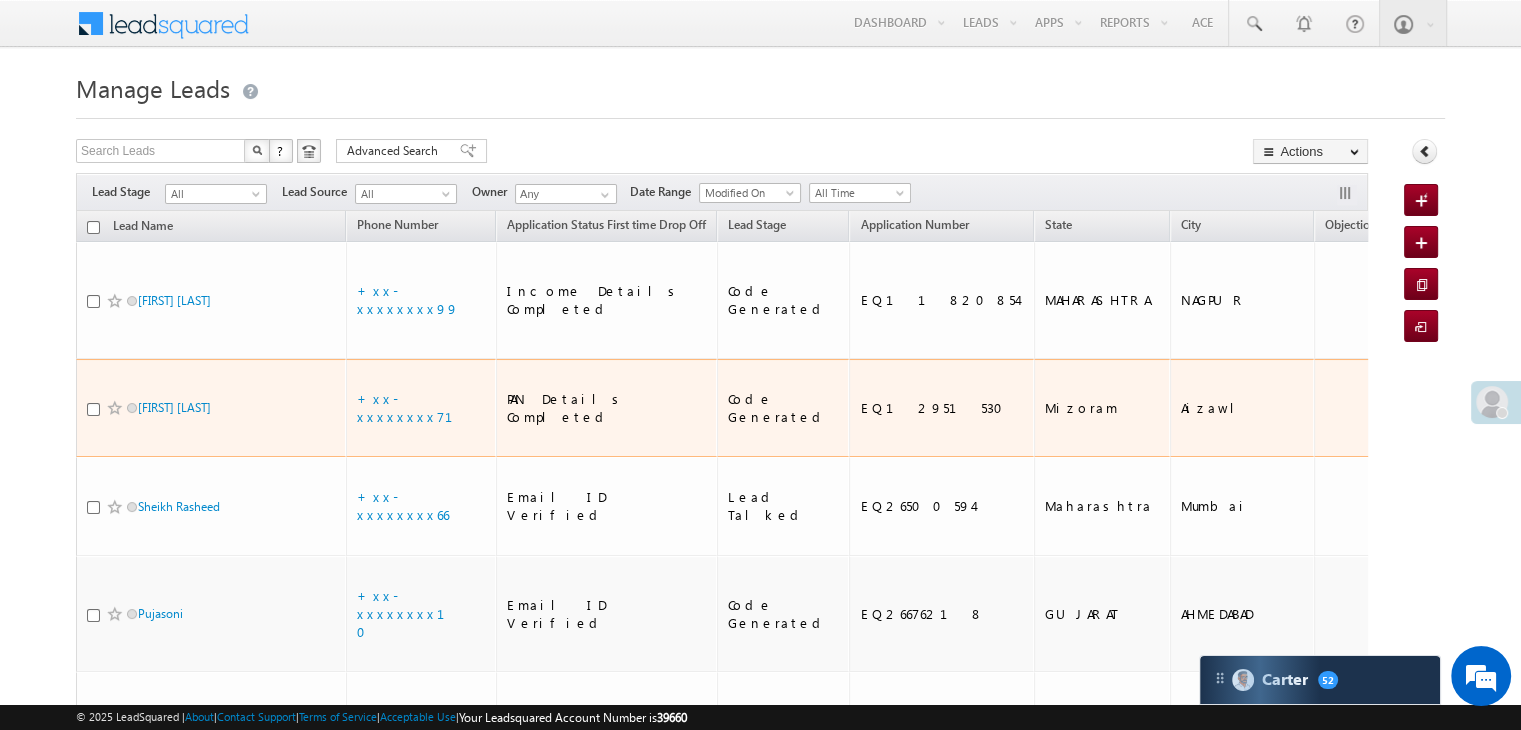 scroll, scrollTop: 0, scrollLeft: 0, axis: both 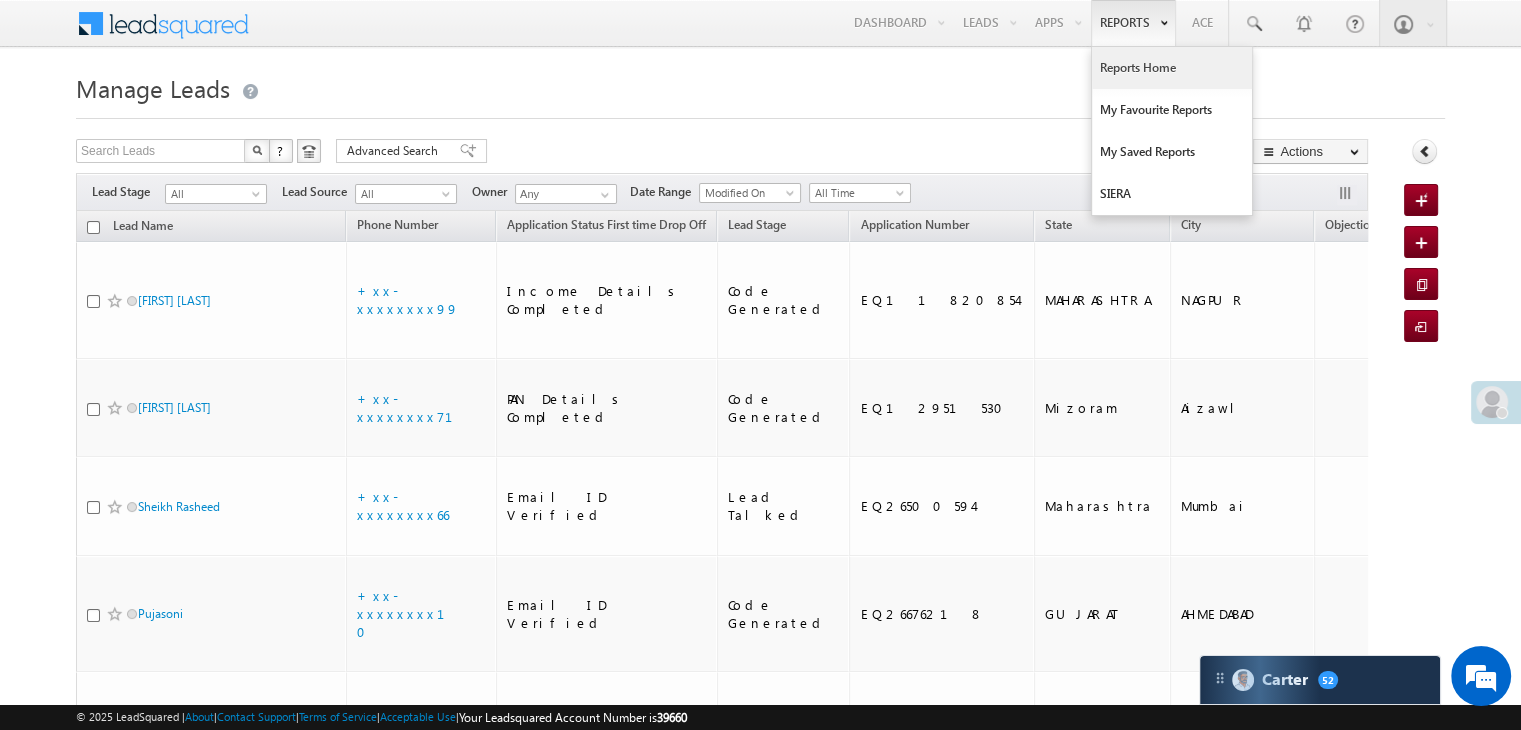 click on "Reports Home" at bounding box center [1172, 68] 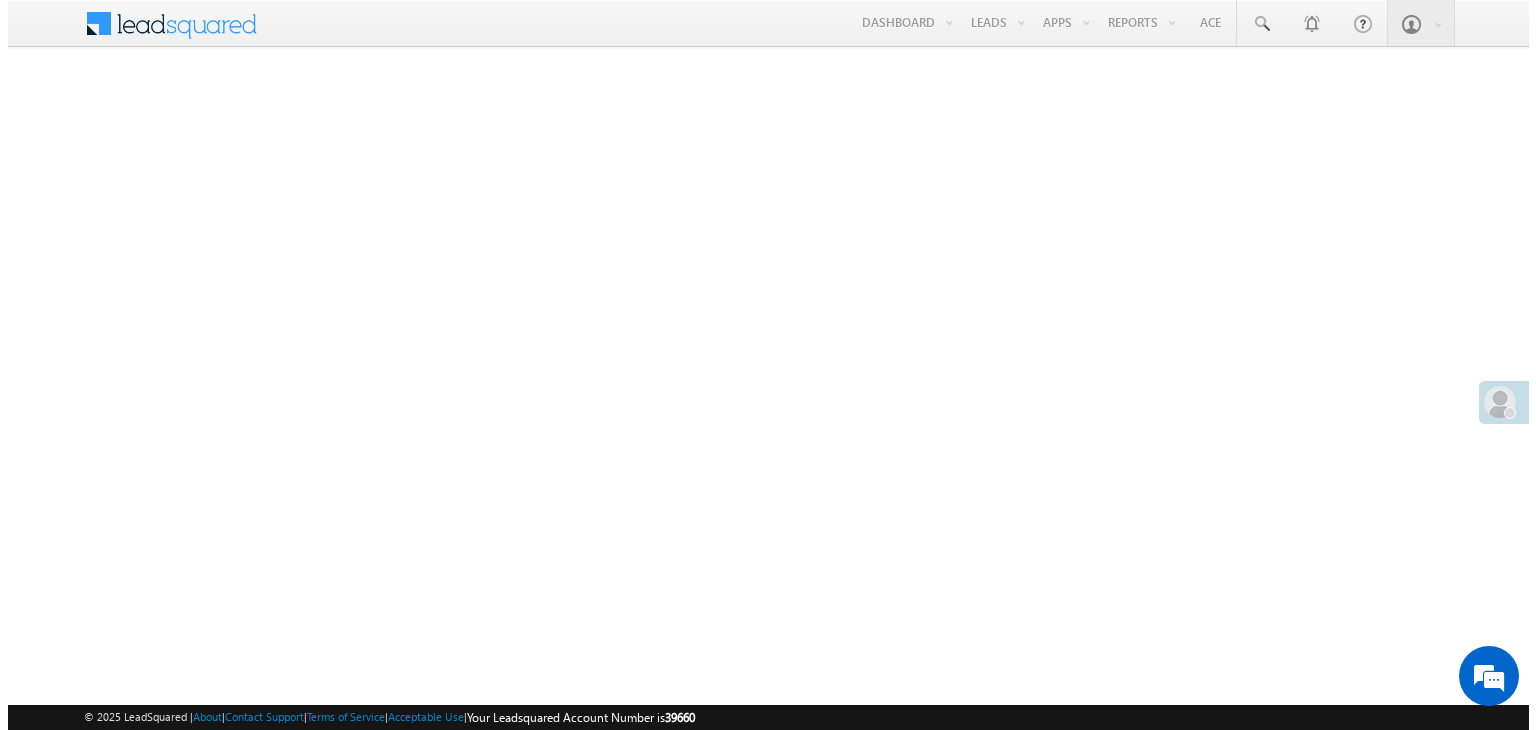 scroll, scrollTop: 0, scrollLeft: 0, axis: both 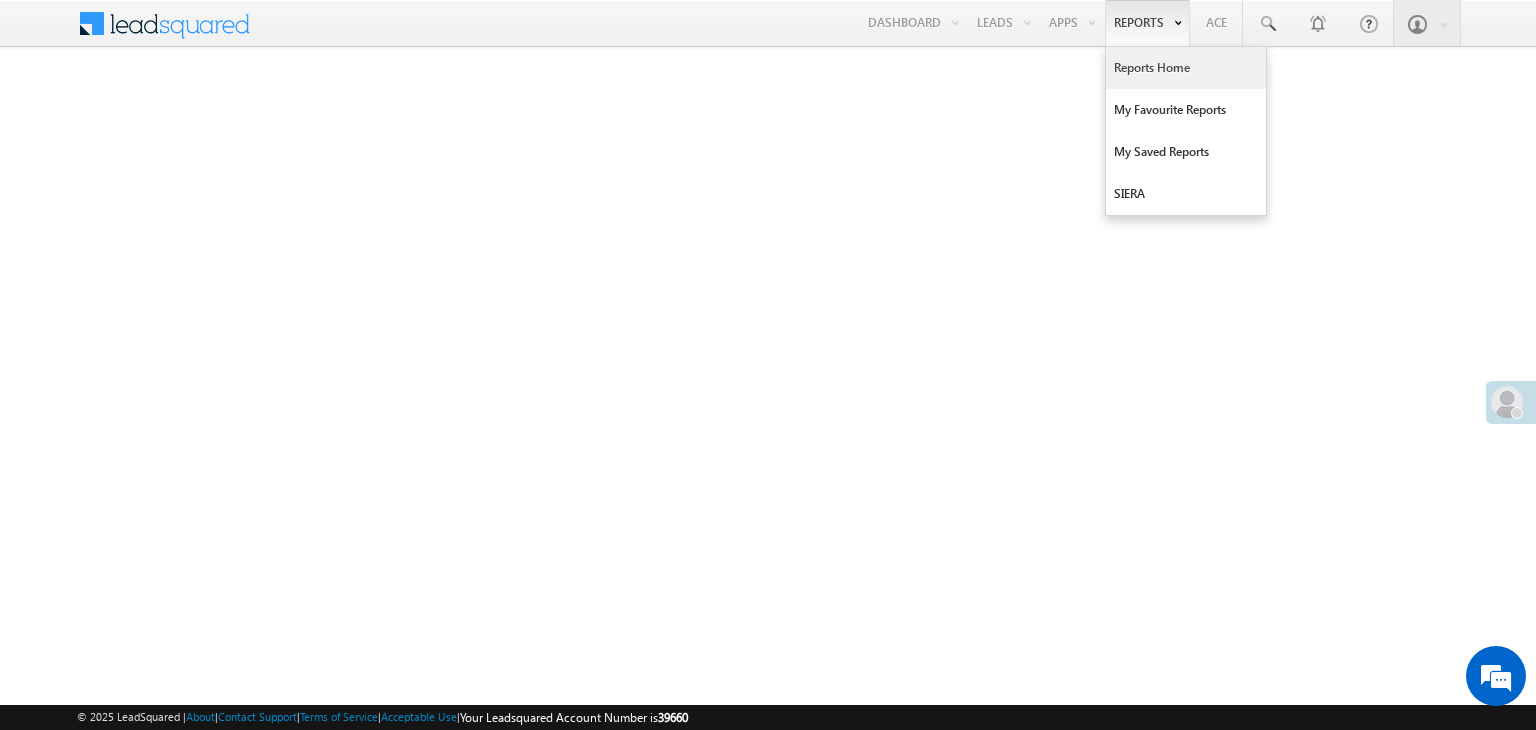 click on "Reports Home" at bounding box center (1186, 68) 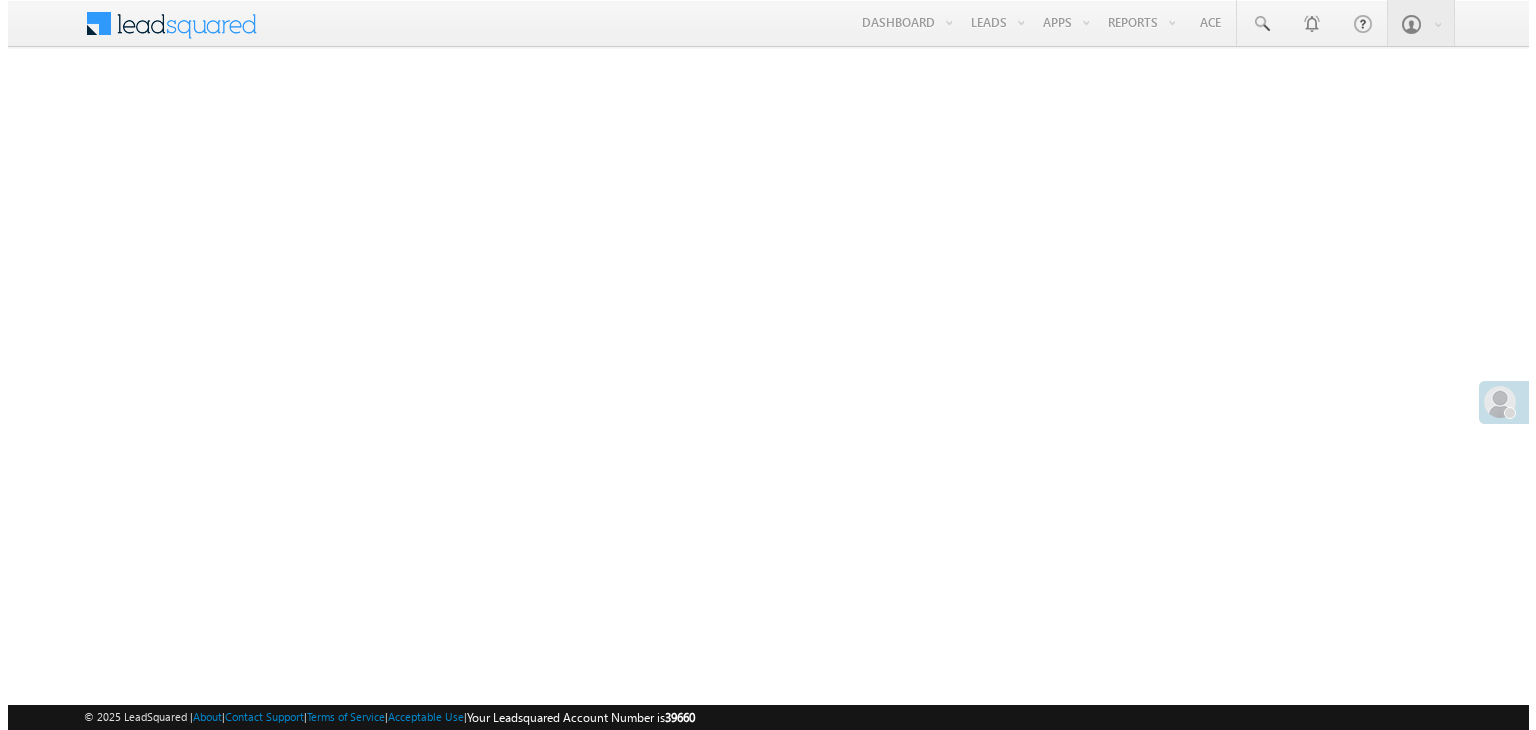 scroll, scrollTop: 0, scrollLeft: 0, axis: both 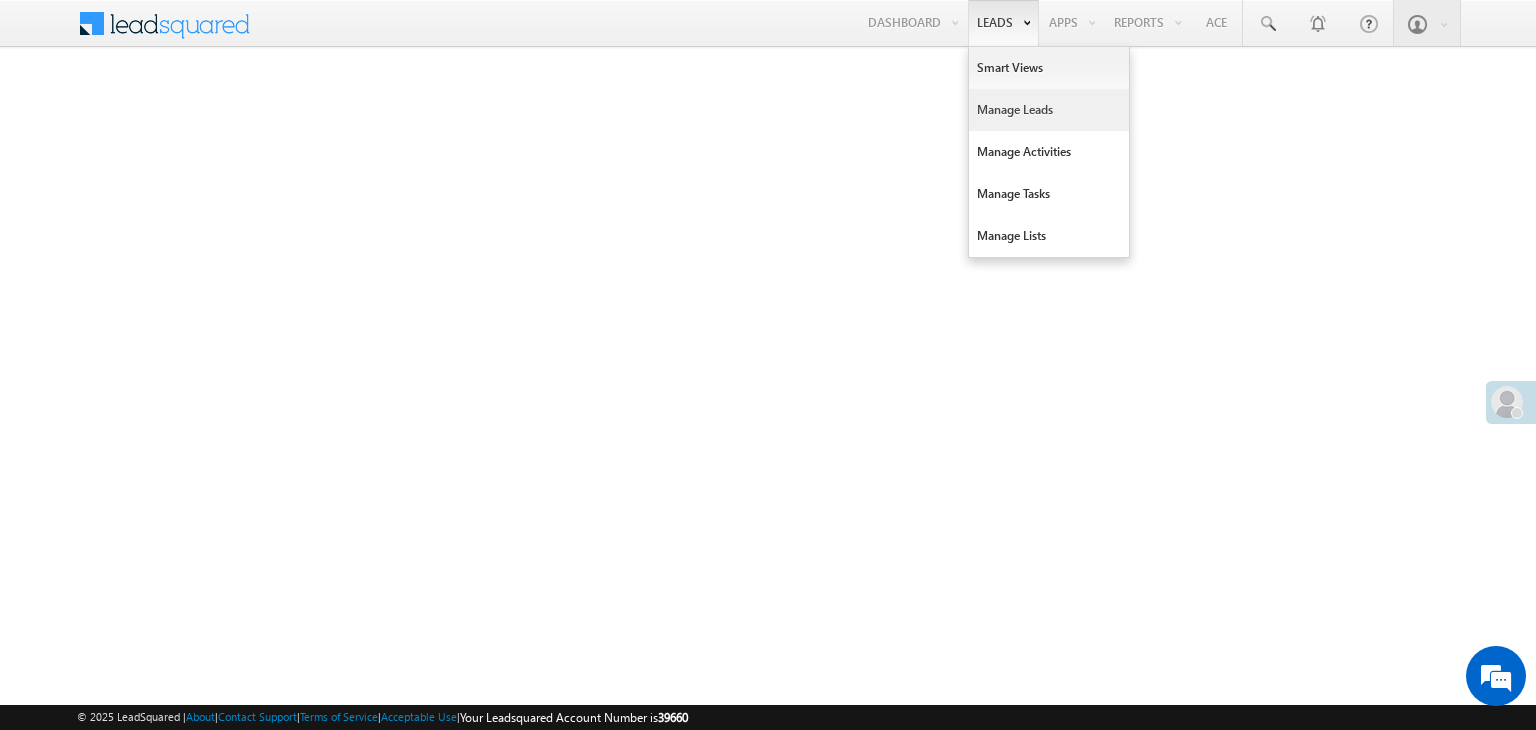 click on "Manage Leads" at bounding box center [1049, 110] 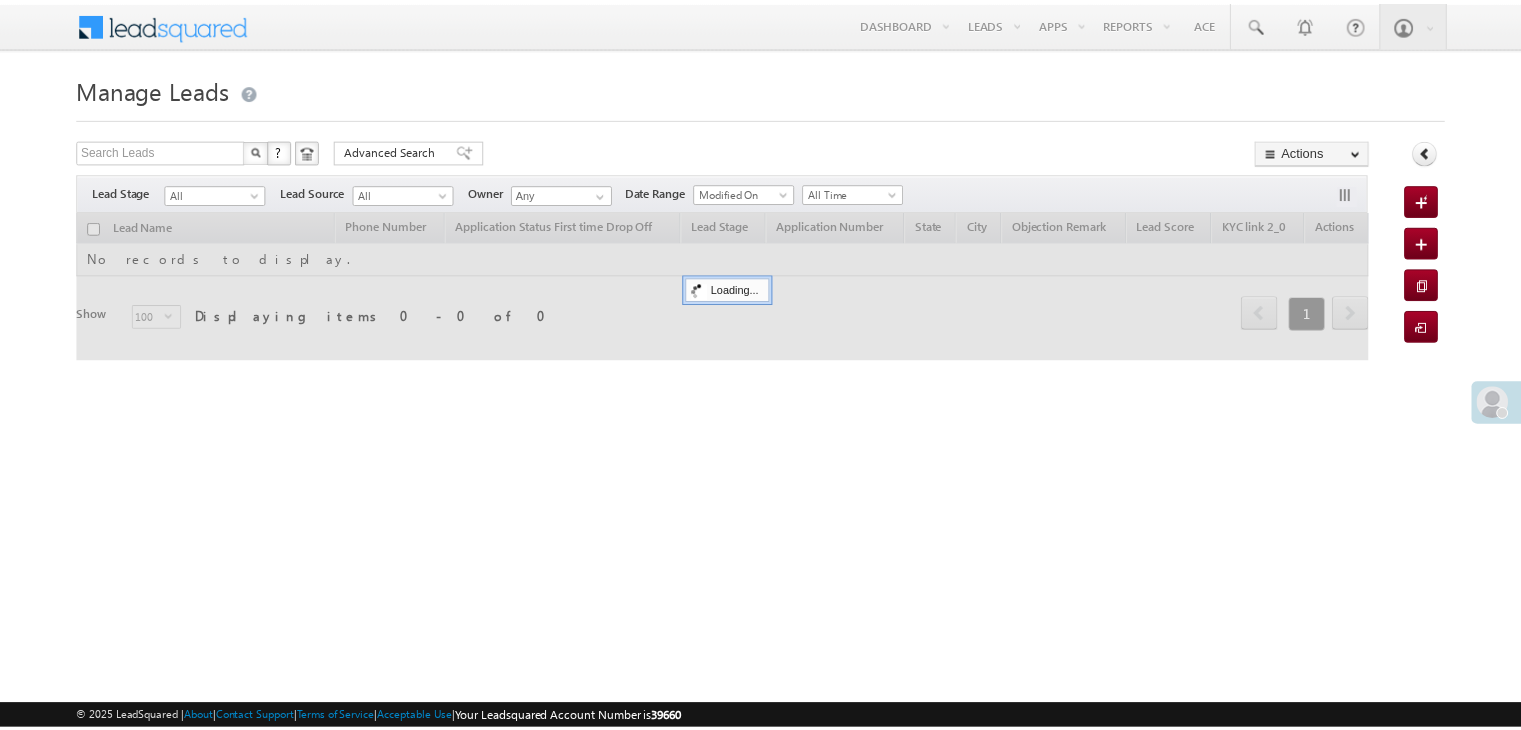 scroll, scrollTop: 0, scrollLeft: 0, axis: both 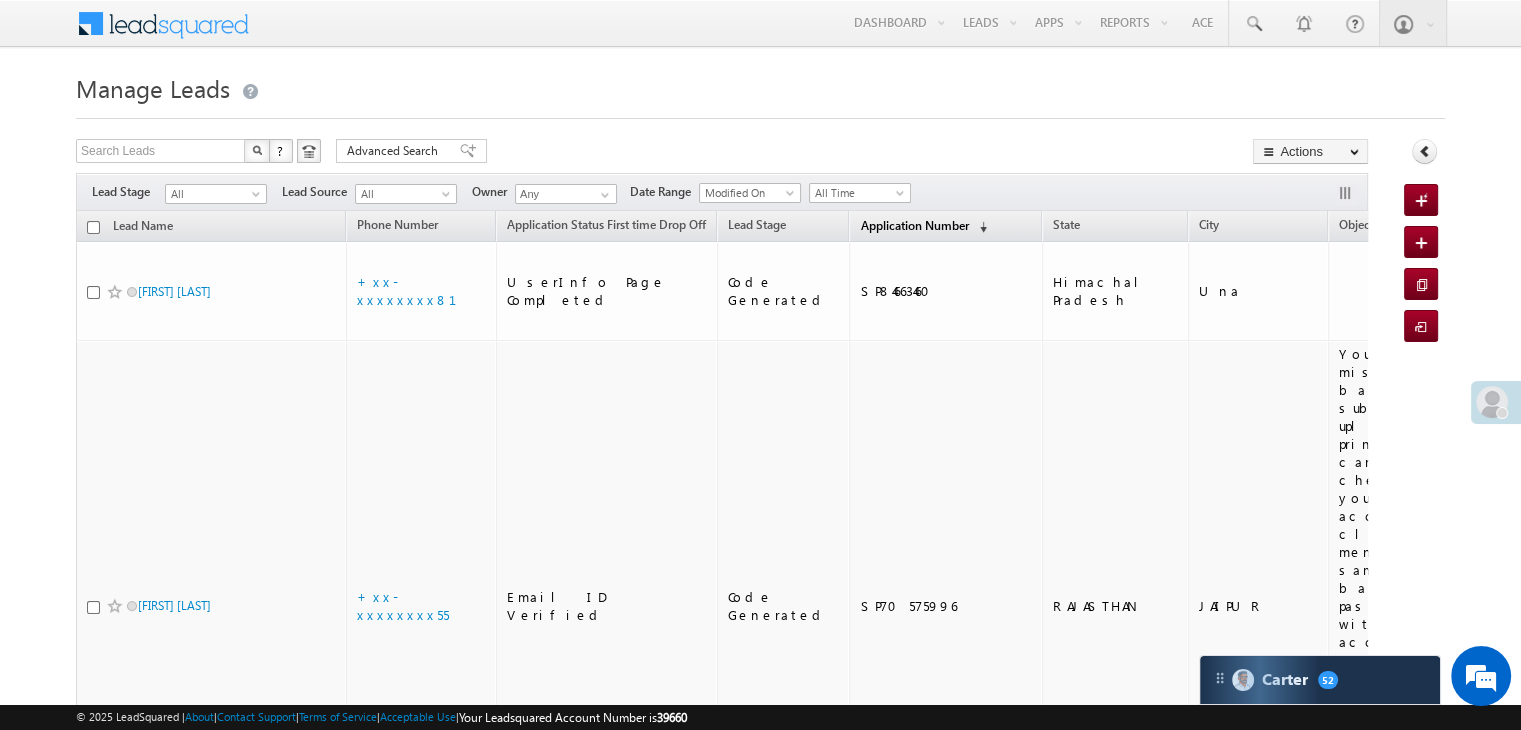 click on "Application Number" at bounding box center [914, 225] 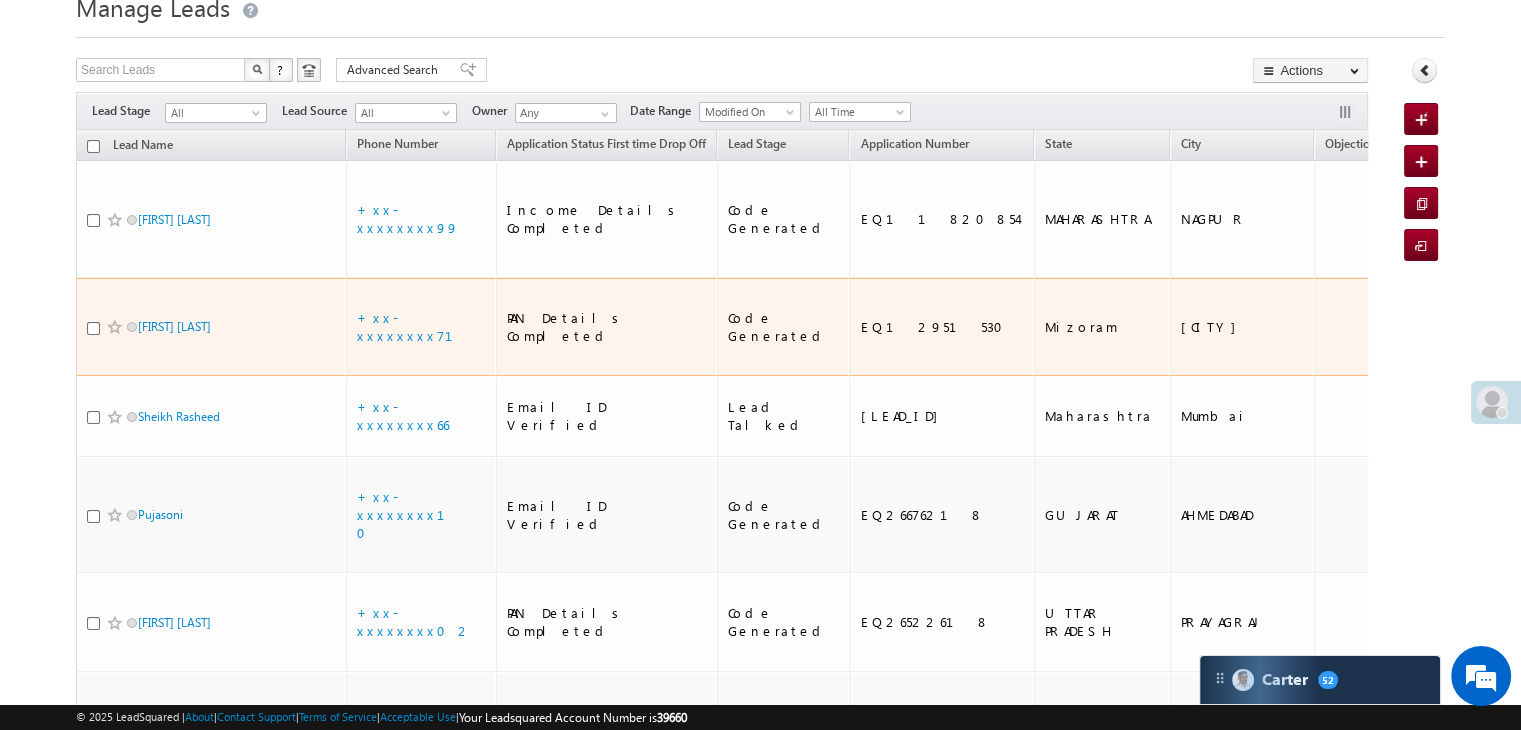 scroll, scrollTop: 100, scrollLeft: 0, axis: vertical 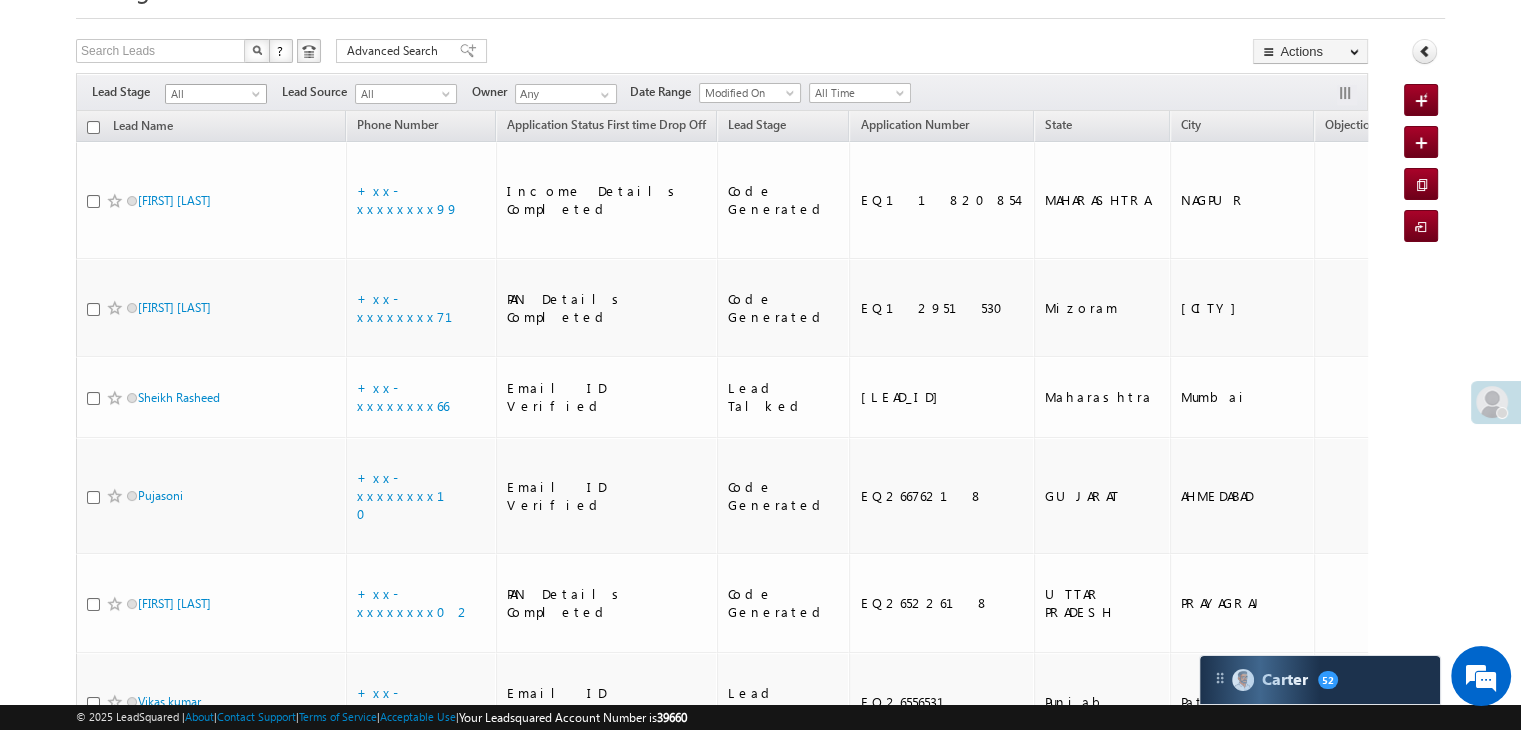 click on "All" at bounding box center [213, 94] 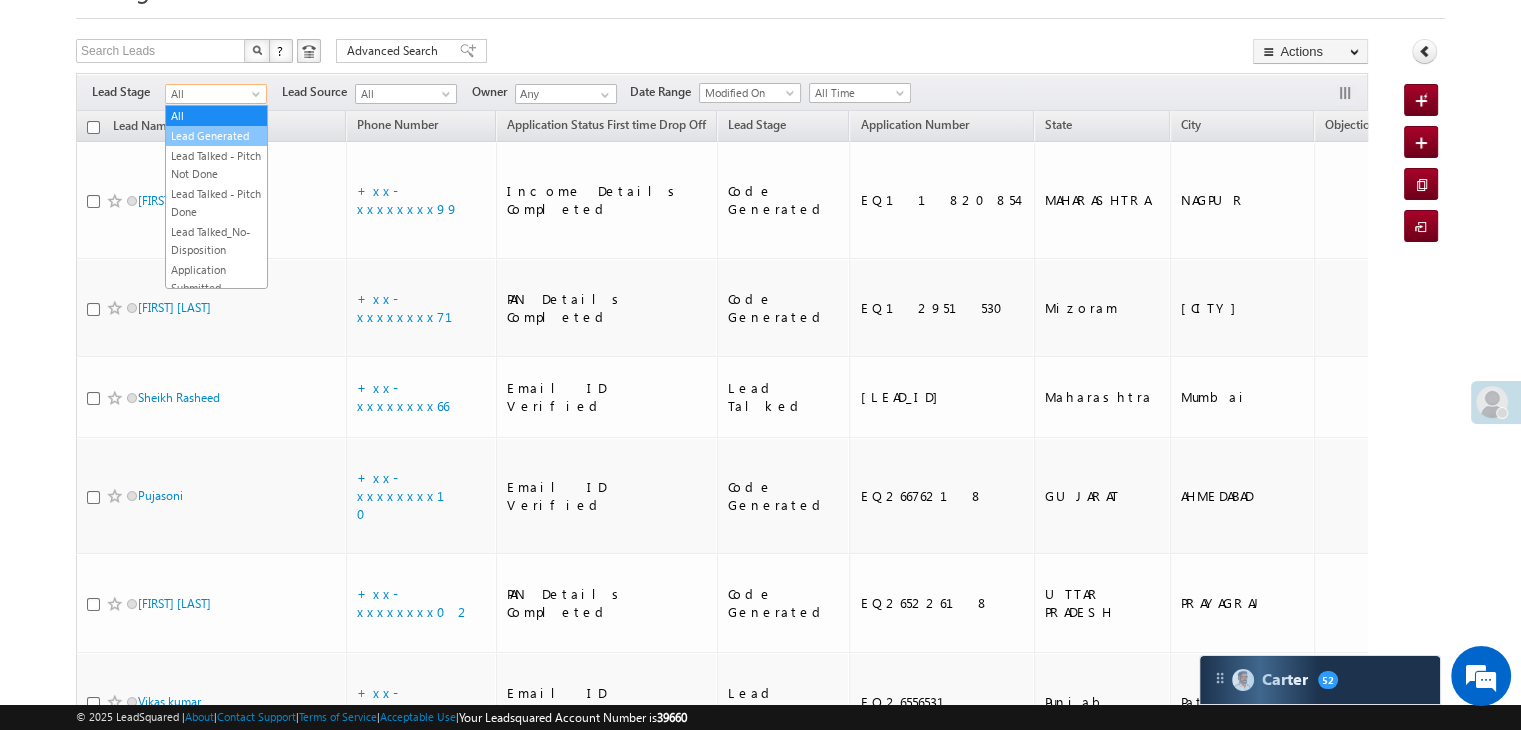 click on "Lead Generated" at bounding box center (216, 136) 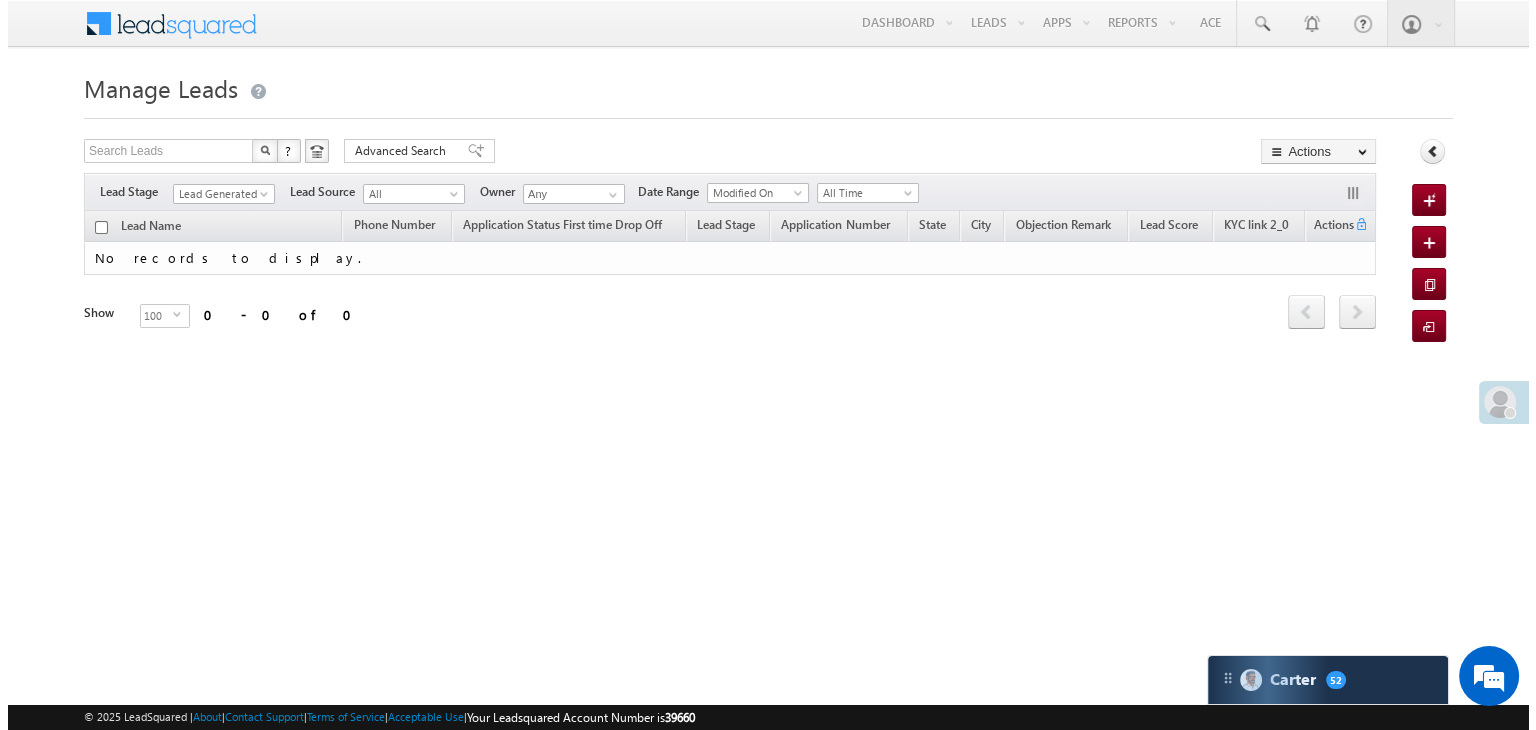 scroll, scrollTop: 0, scrollLeft: 0, axis: both 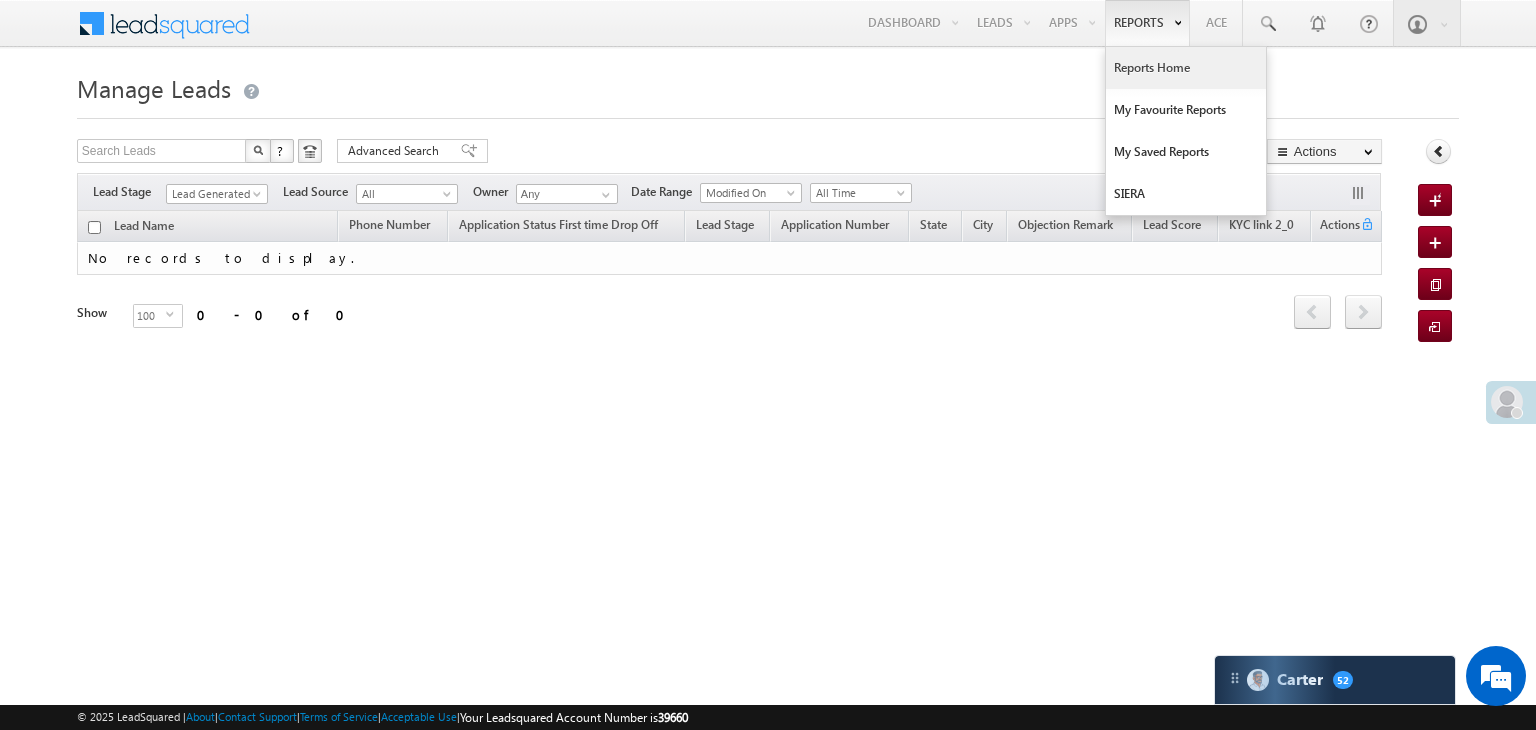 click on "Reports Home" at bounding box center (1186, 68) 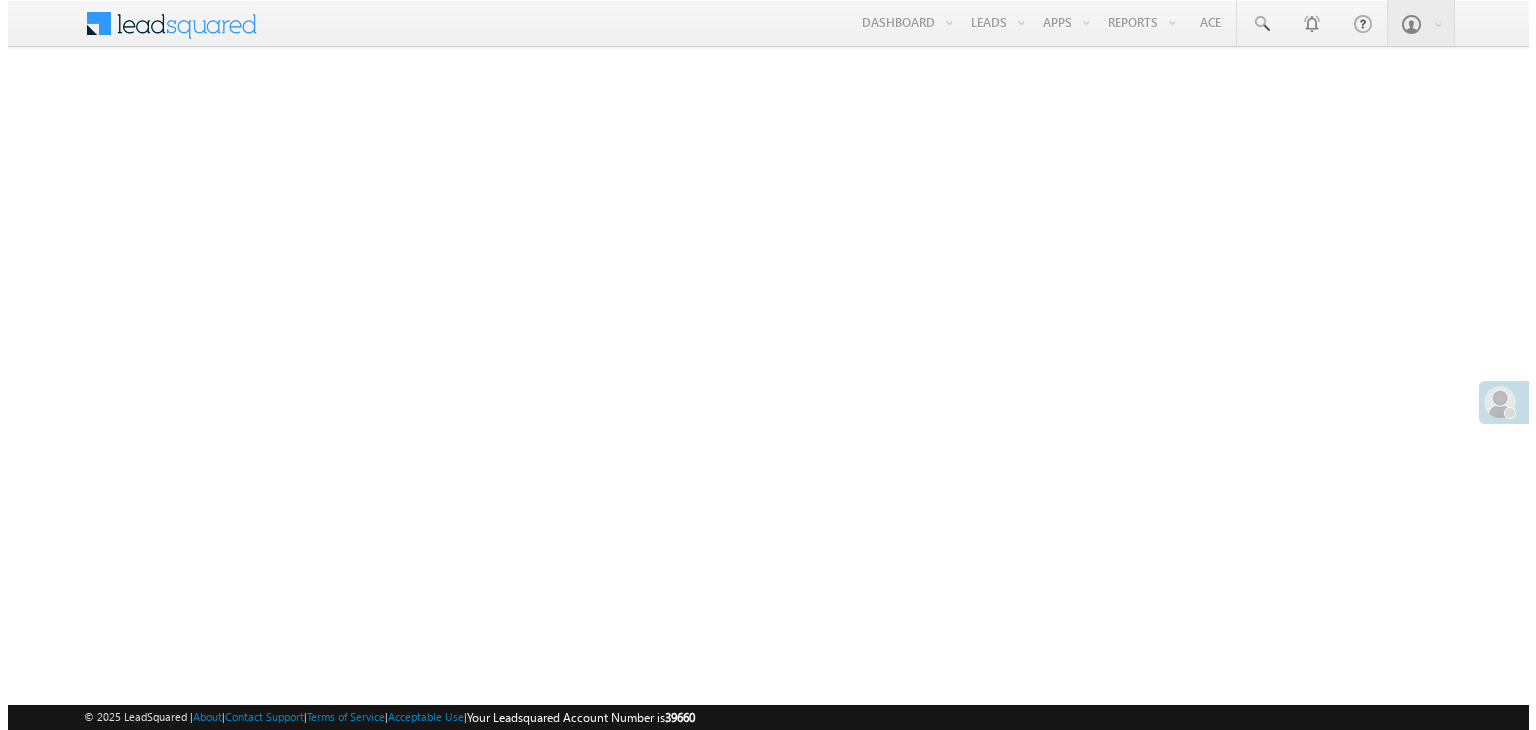 scroll, scrollTop: 0, scrollLeft: 0, axis: both 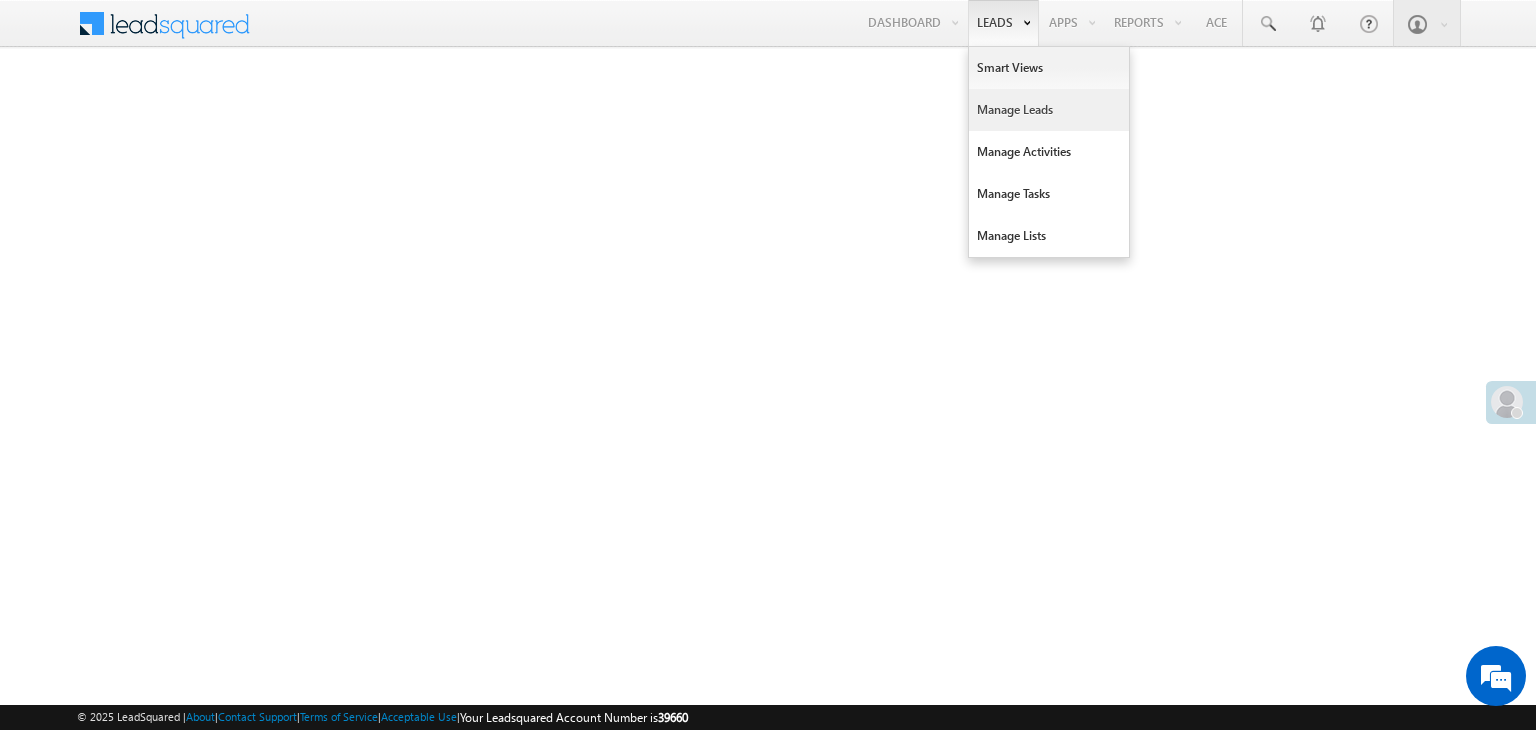click on "Manage Leads" at bounding box center (1049, 110) 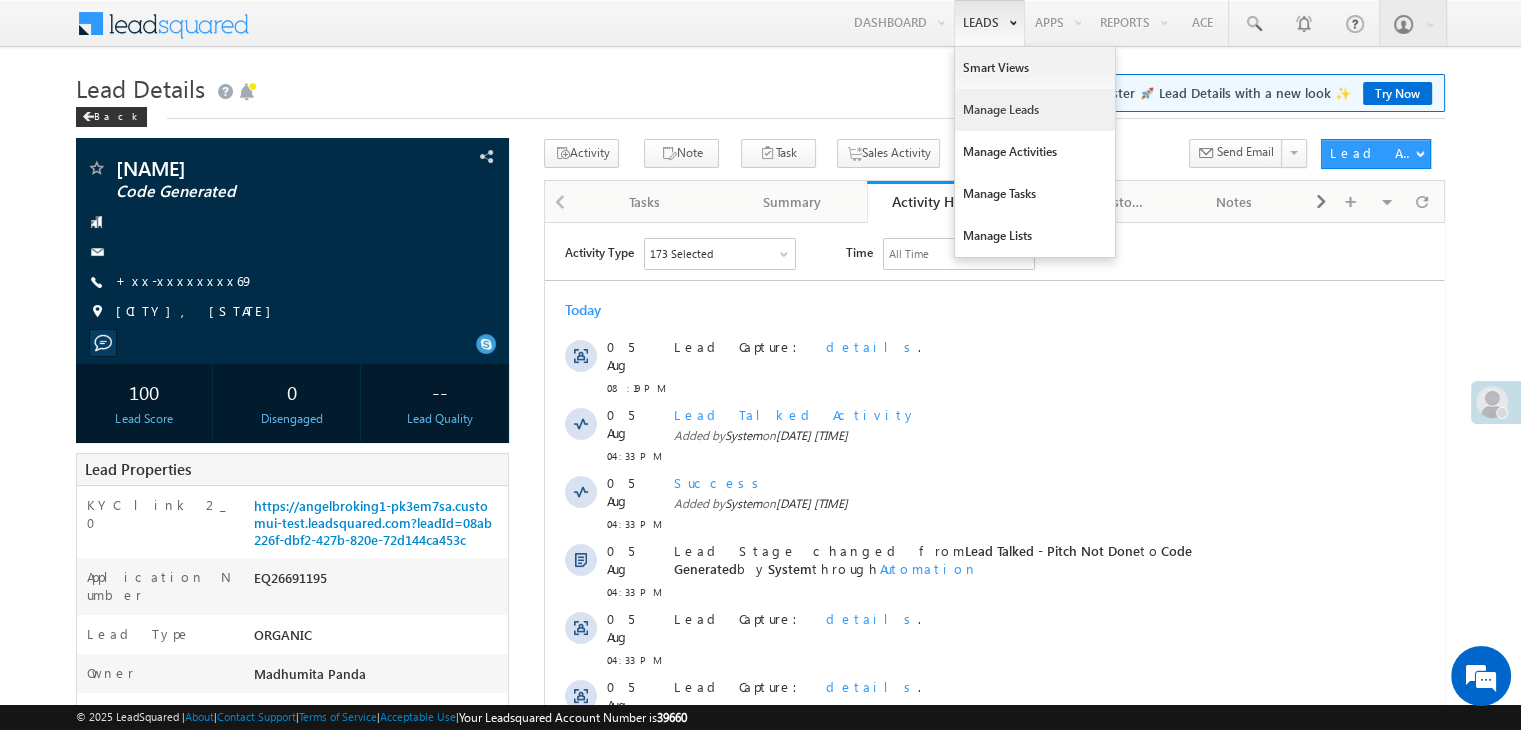 scroll, scrollTop: 0, scrollLeft: 0, axis: both 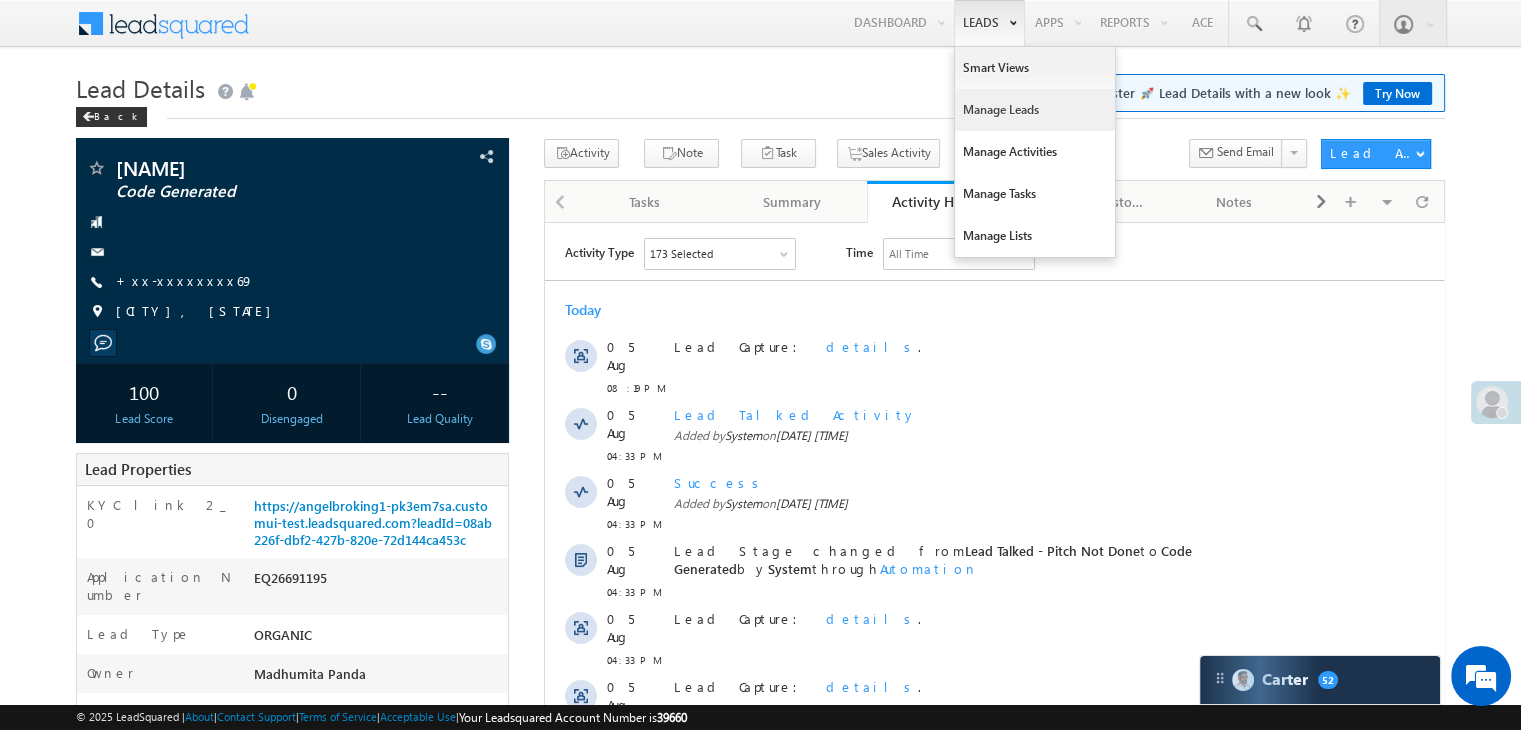click on "Manage Leads" at bounding box center (1035, 110) 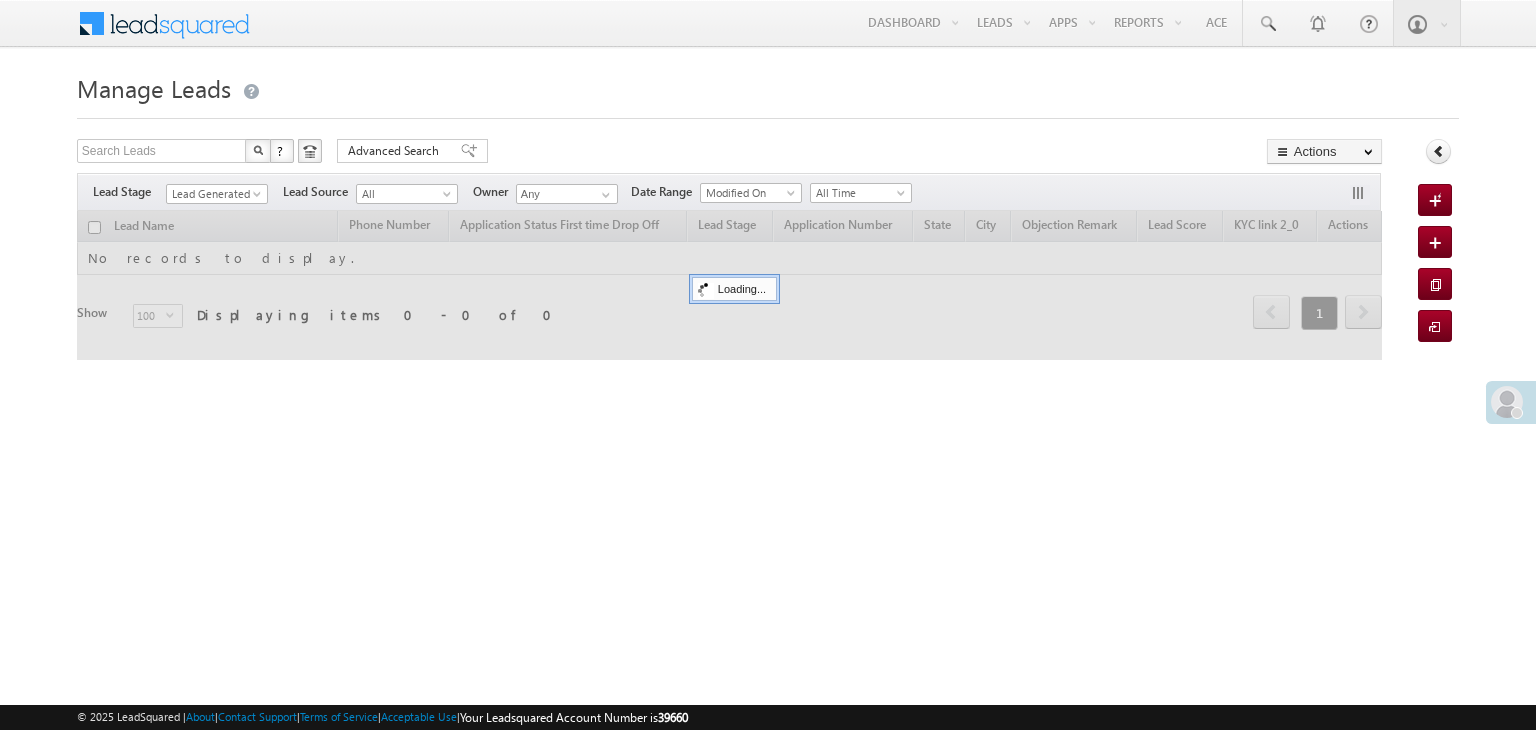 scroll, scrollTop: 0, scrollLeft: 0, axis: both 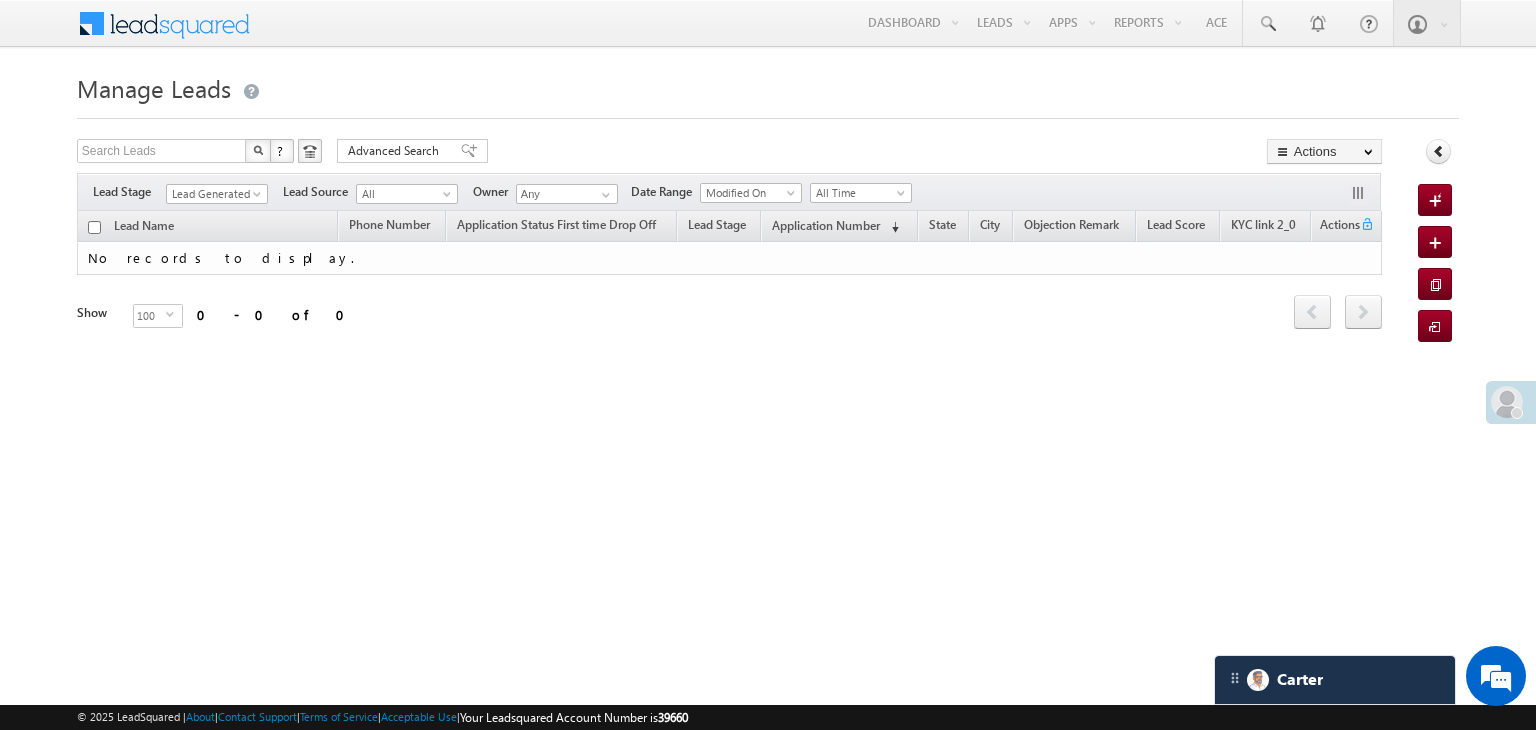 click at bounding box center (259, 198) 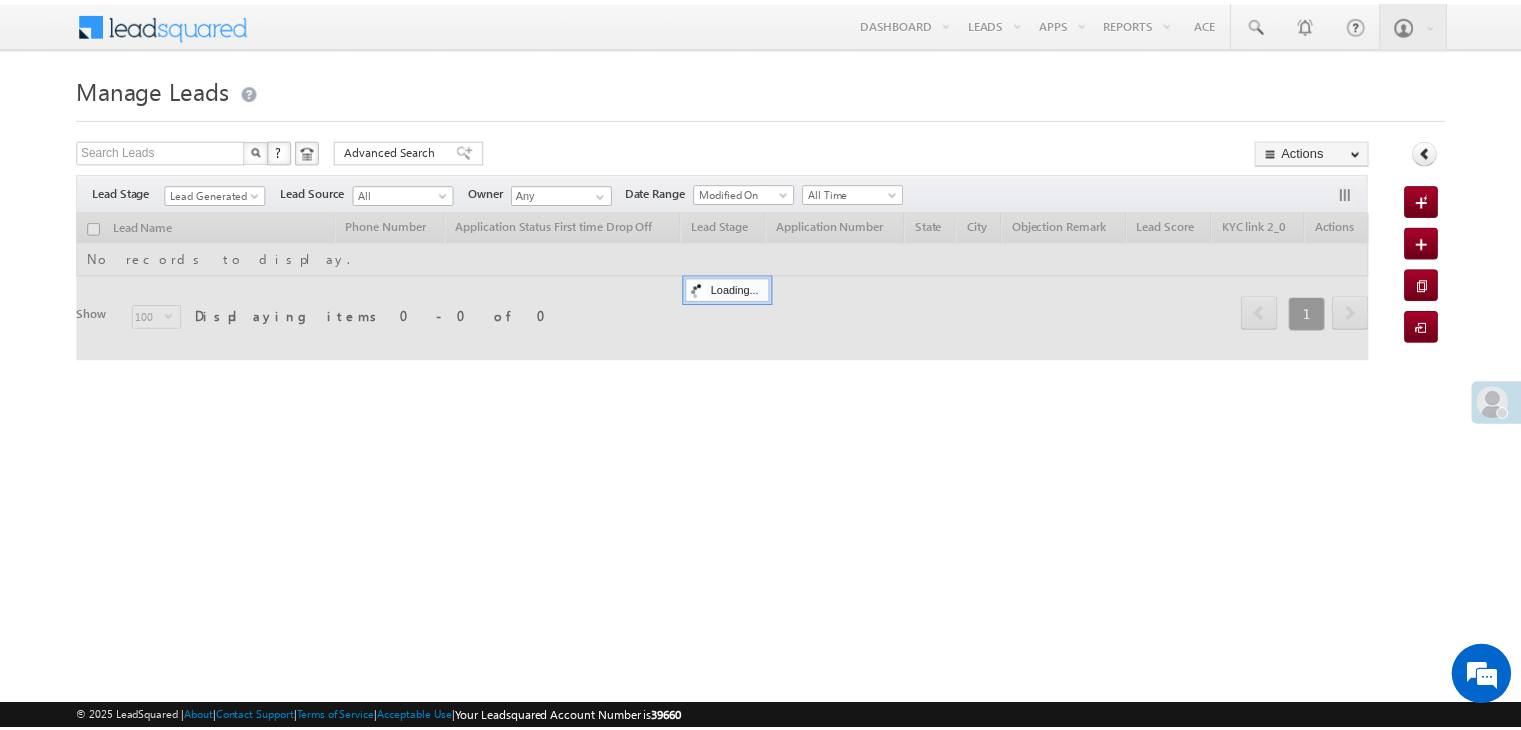 scroll, scrollTop: 0, scrollLeft: 0, axis: both 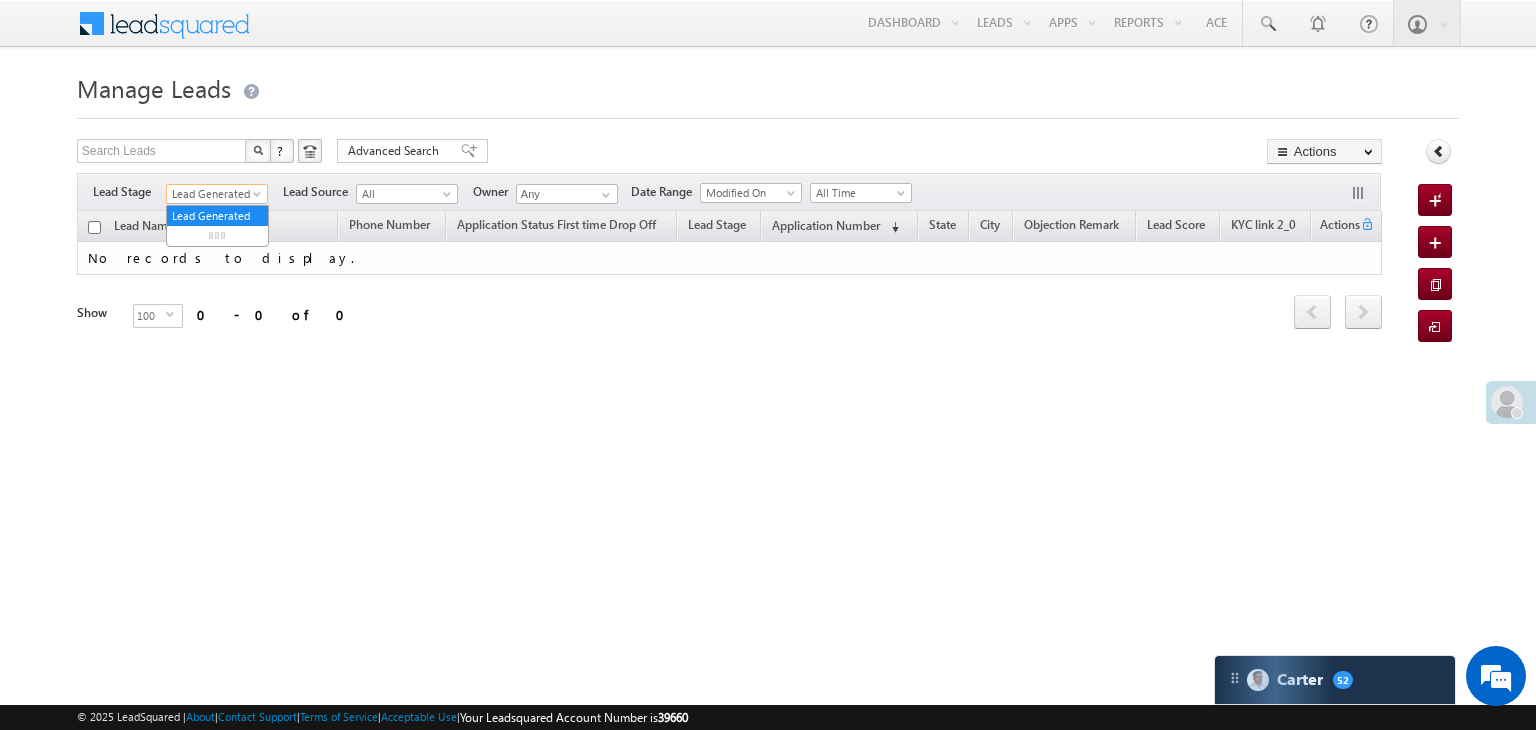 click at bounding box center [259, 198] 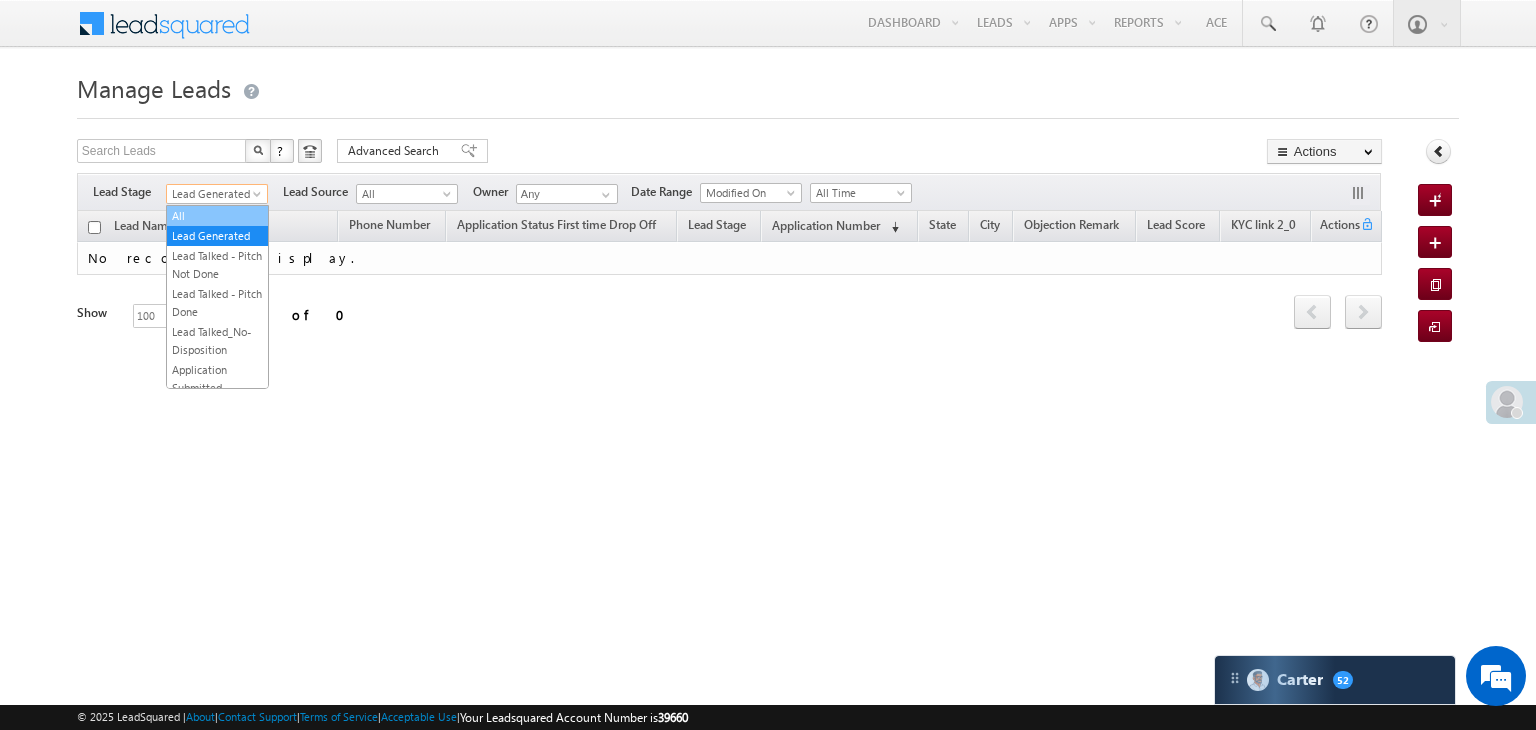 click on "All" at bounding box center [217, 216] 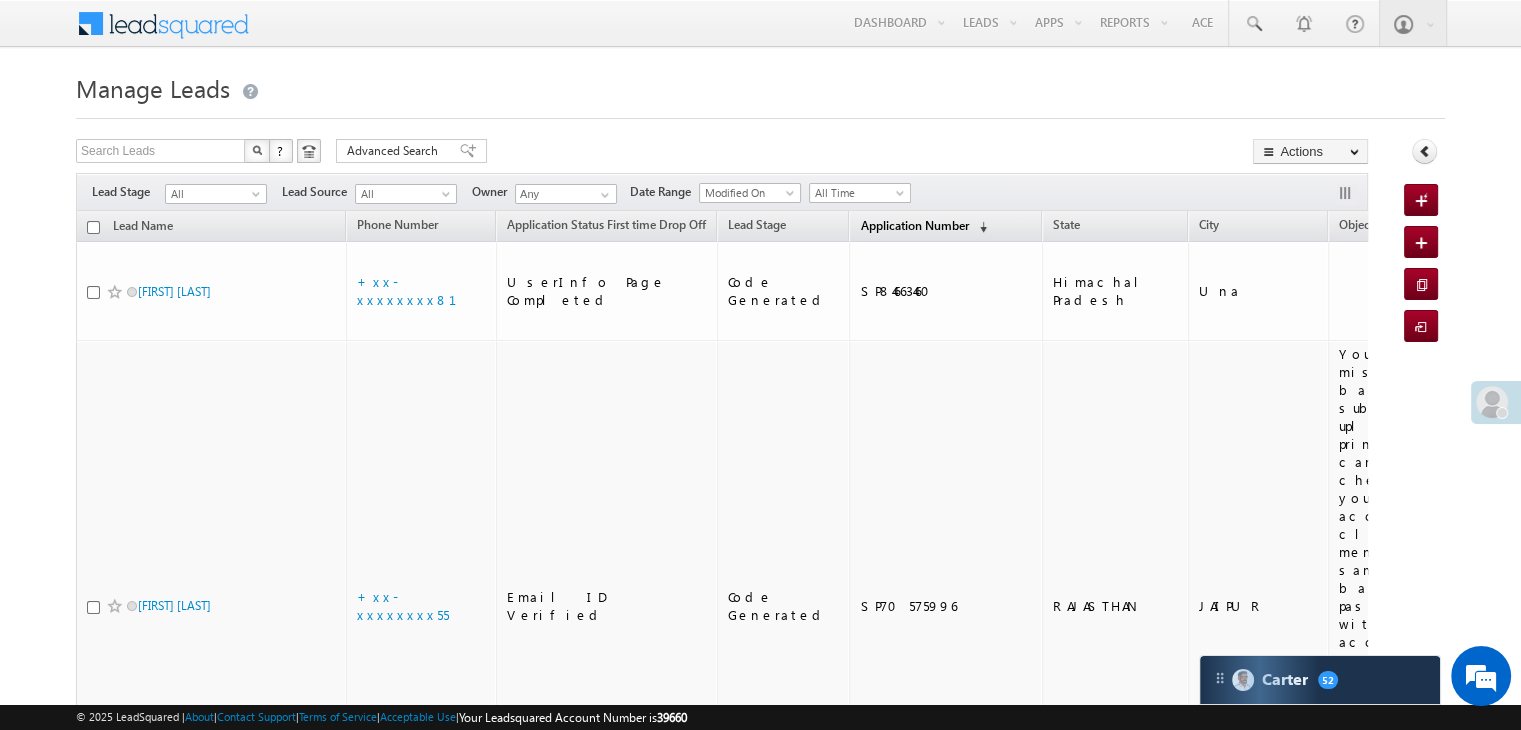 click on "Application Number" at bounding box center [914, 225] 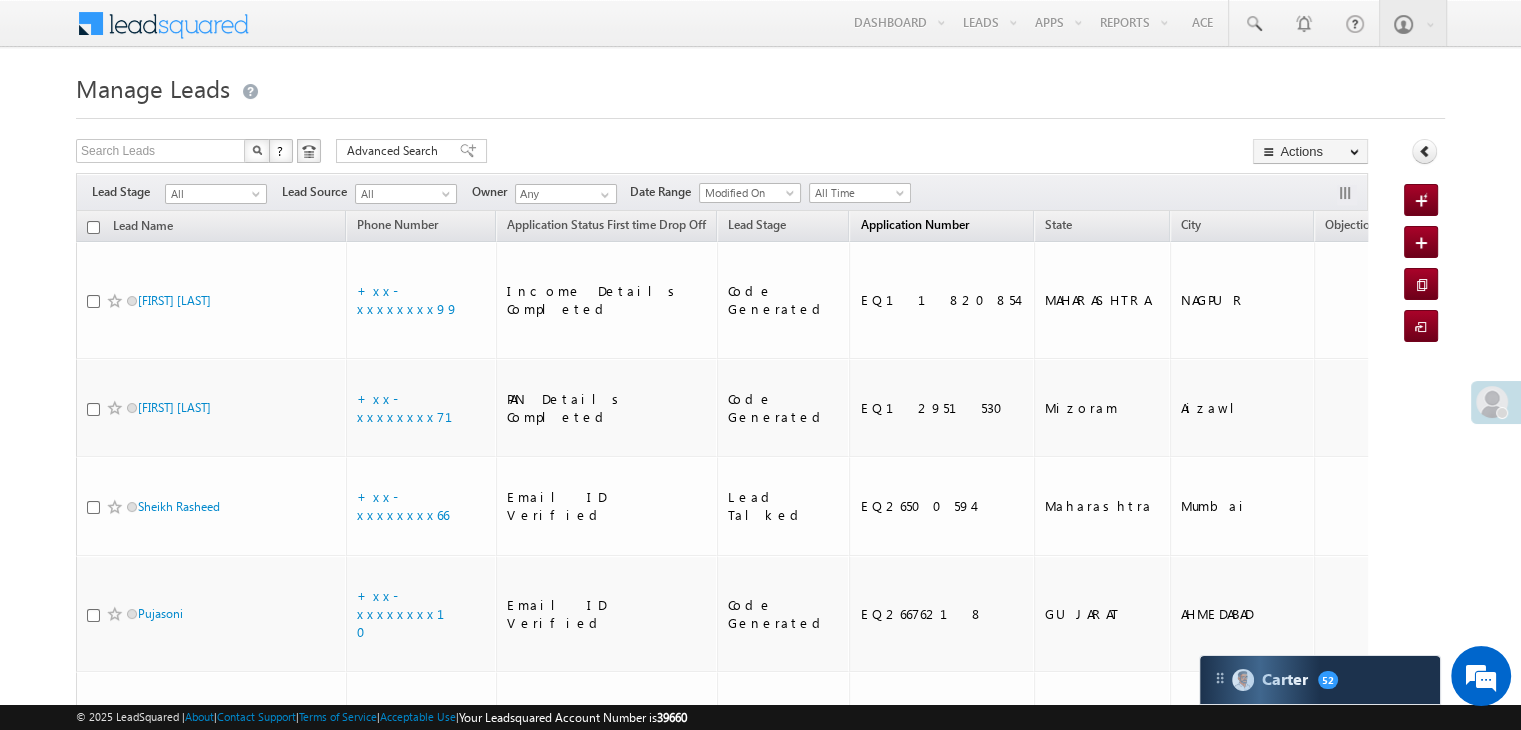 scroll, scrollTop: 0, scrollLeft: 0, axis: both 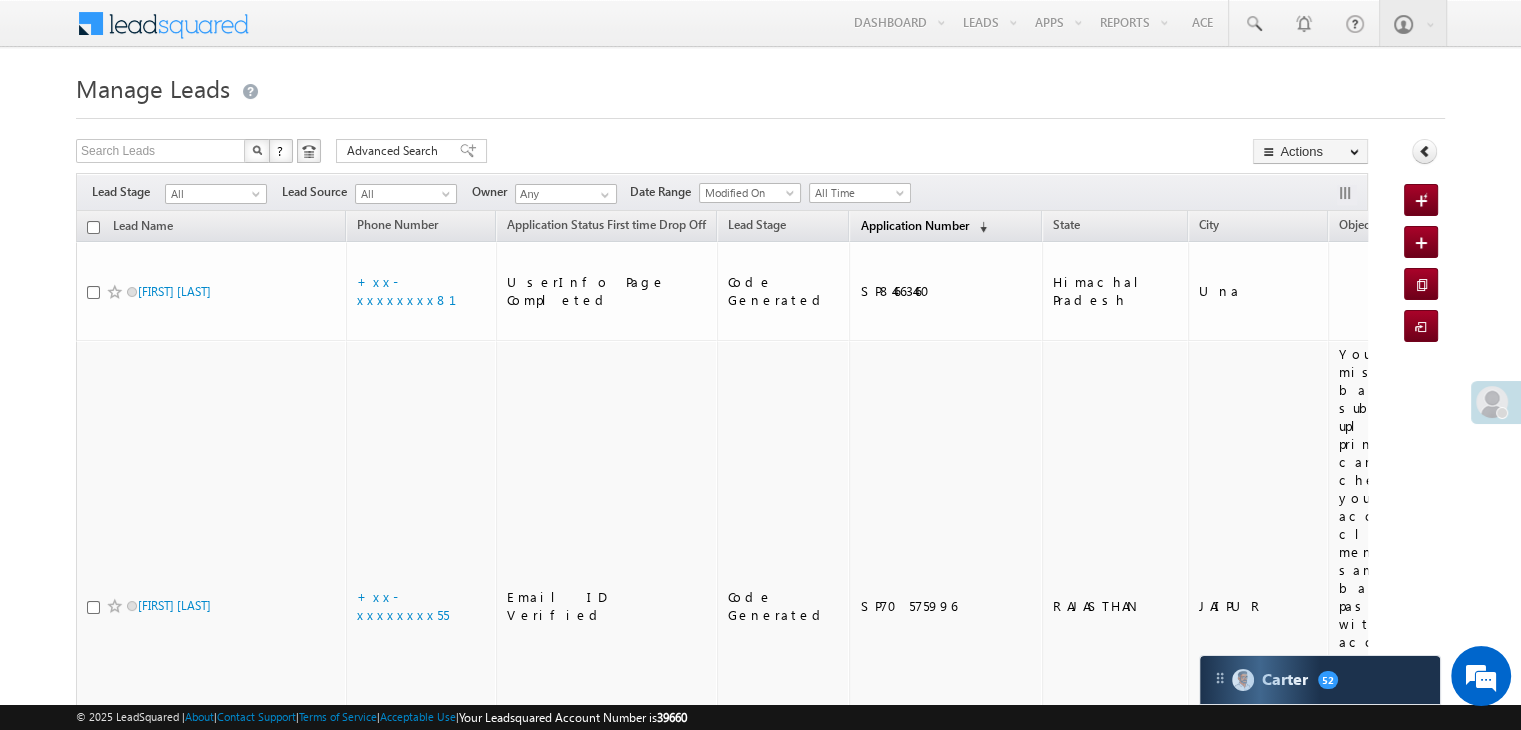 click on "Application Number" at bounding box center [914, 225] 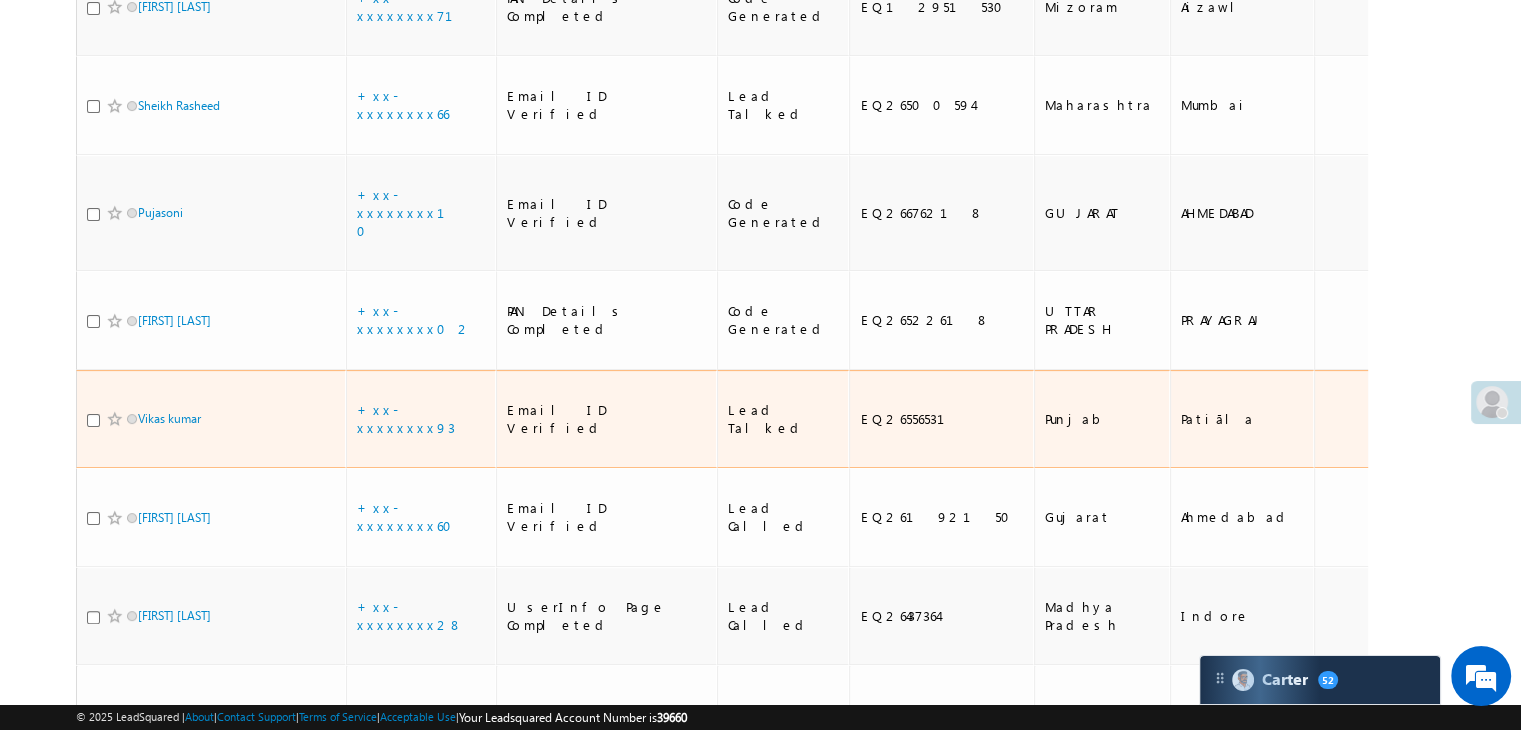 scroll, scrollTop: 700, scrollLeft: 0, axis: vertical 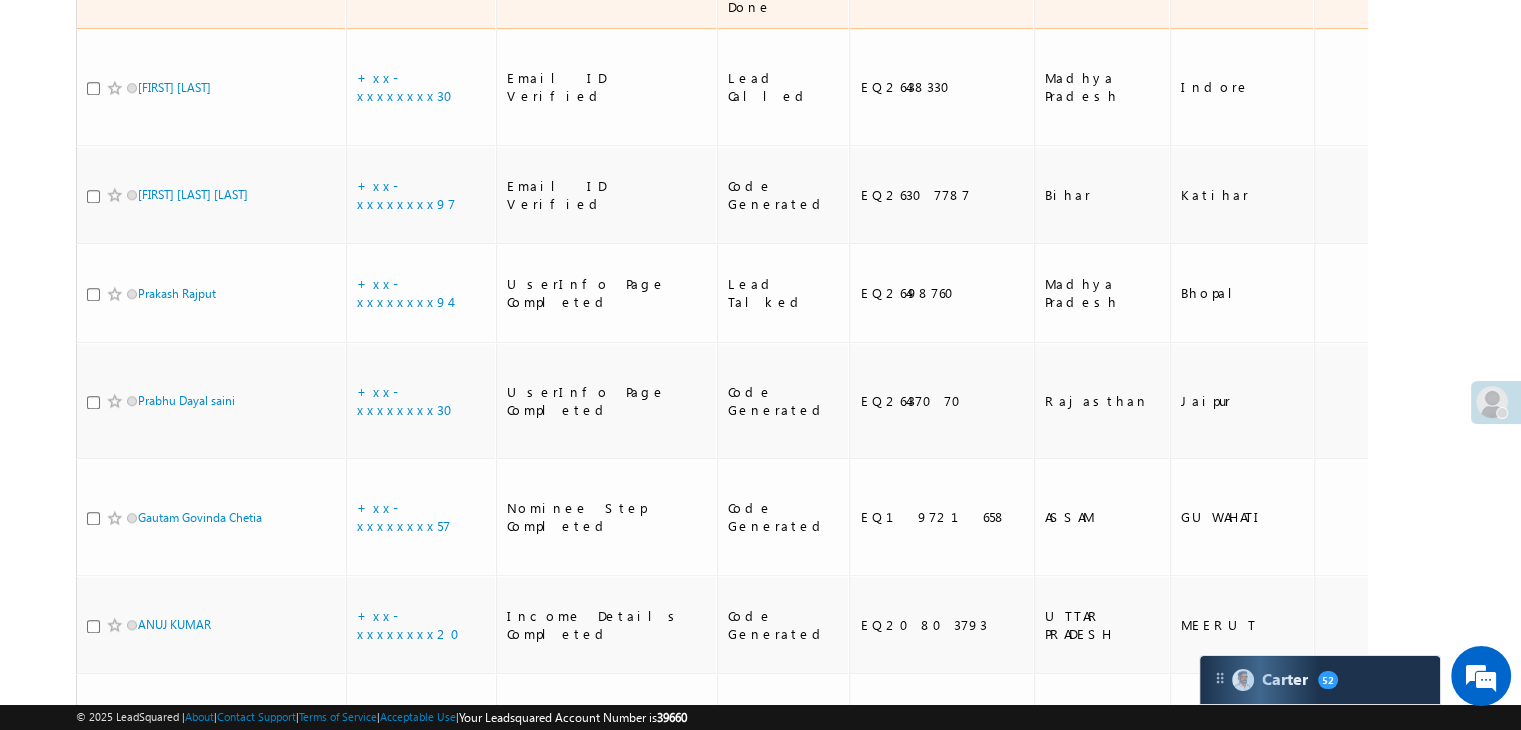 click on "Deepak Verma" at bounding box center (175, -21) 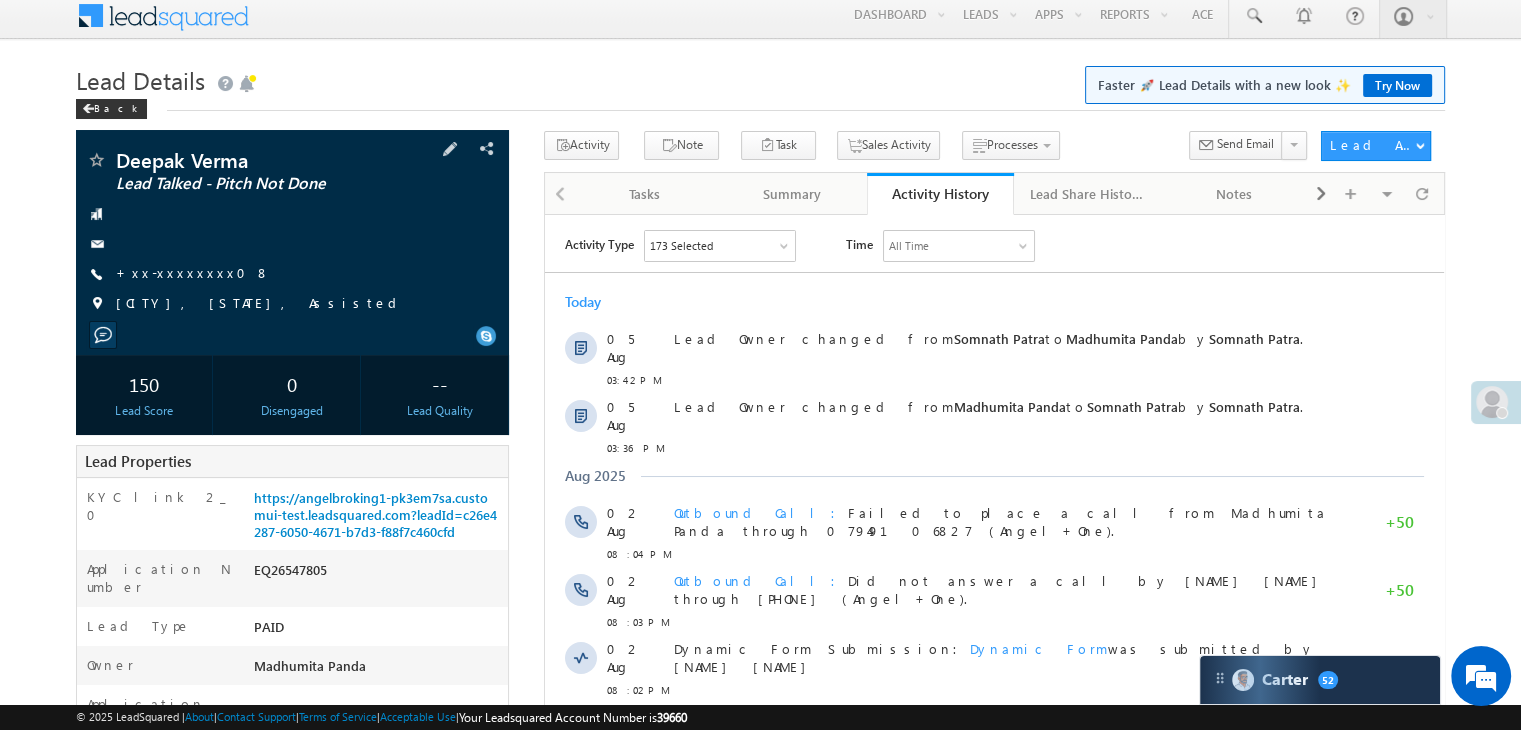 scroll, scrollTop: 0, scrollLeft: 0, axis: both 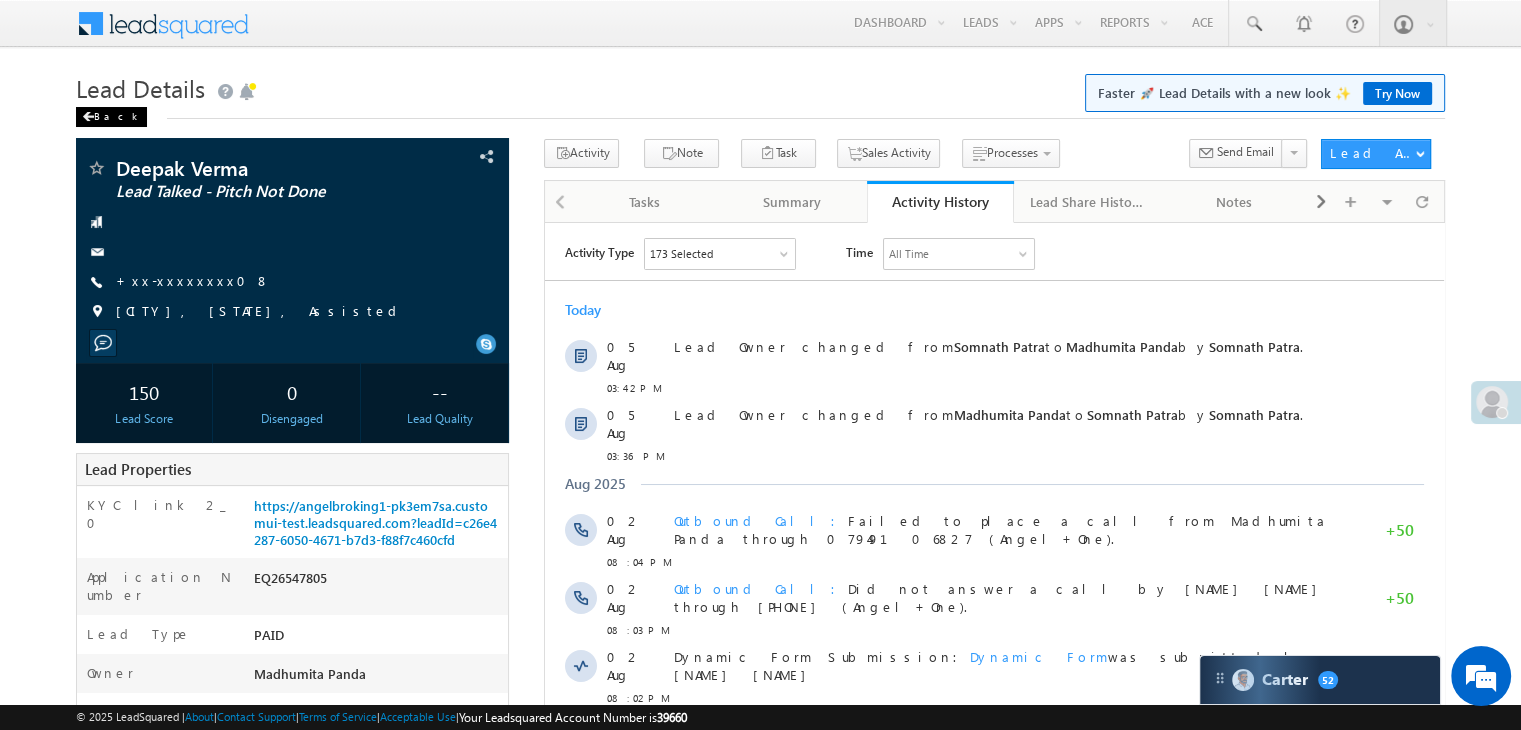 click on "Back" at bounding box center [111, 117] 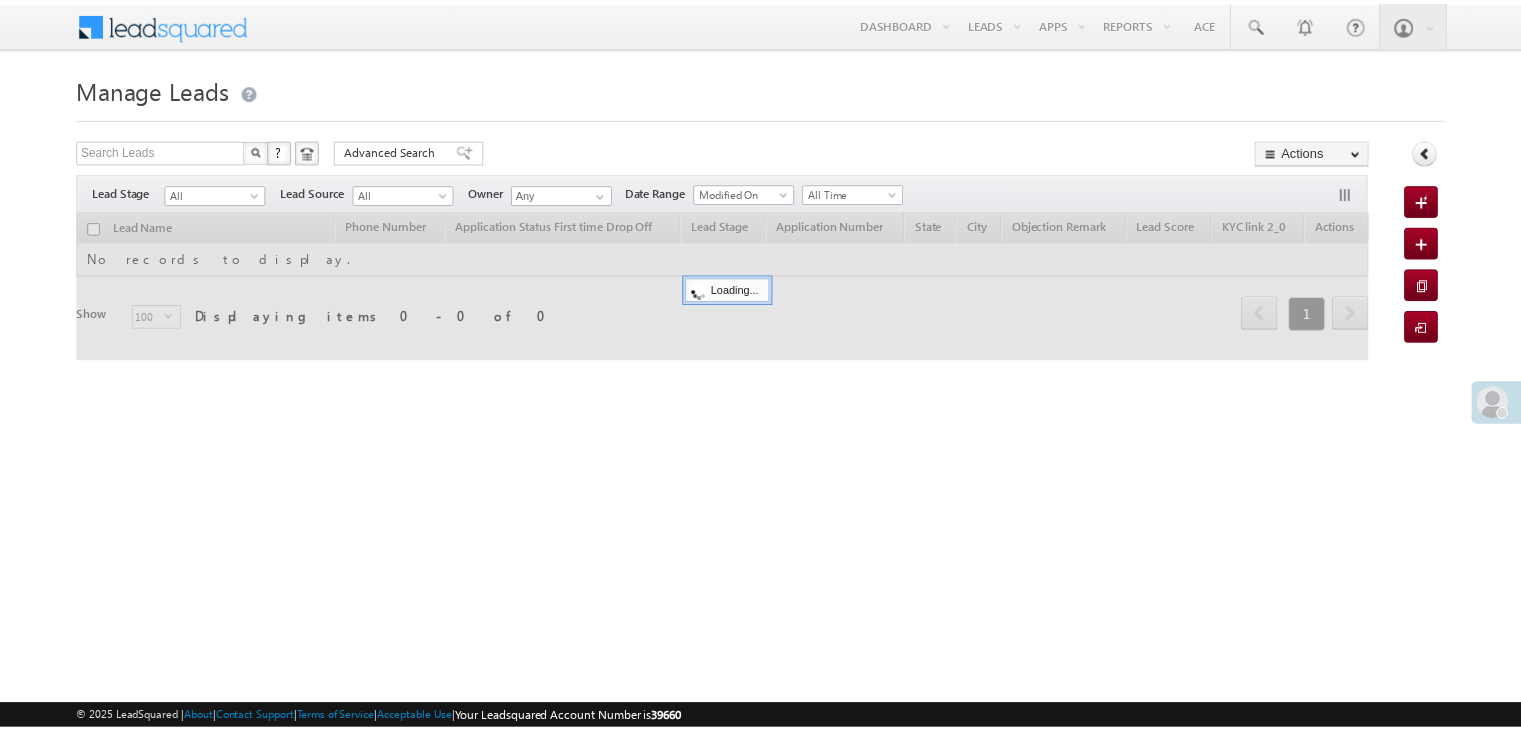 scroll, scrollTop: 0, scrollLeft: 0, axis: both 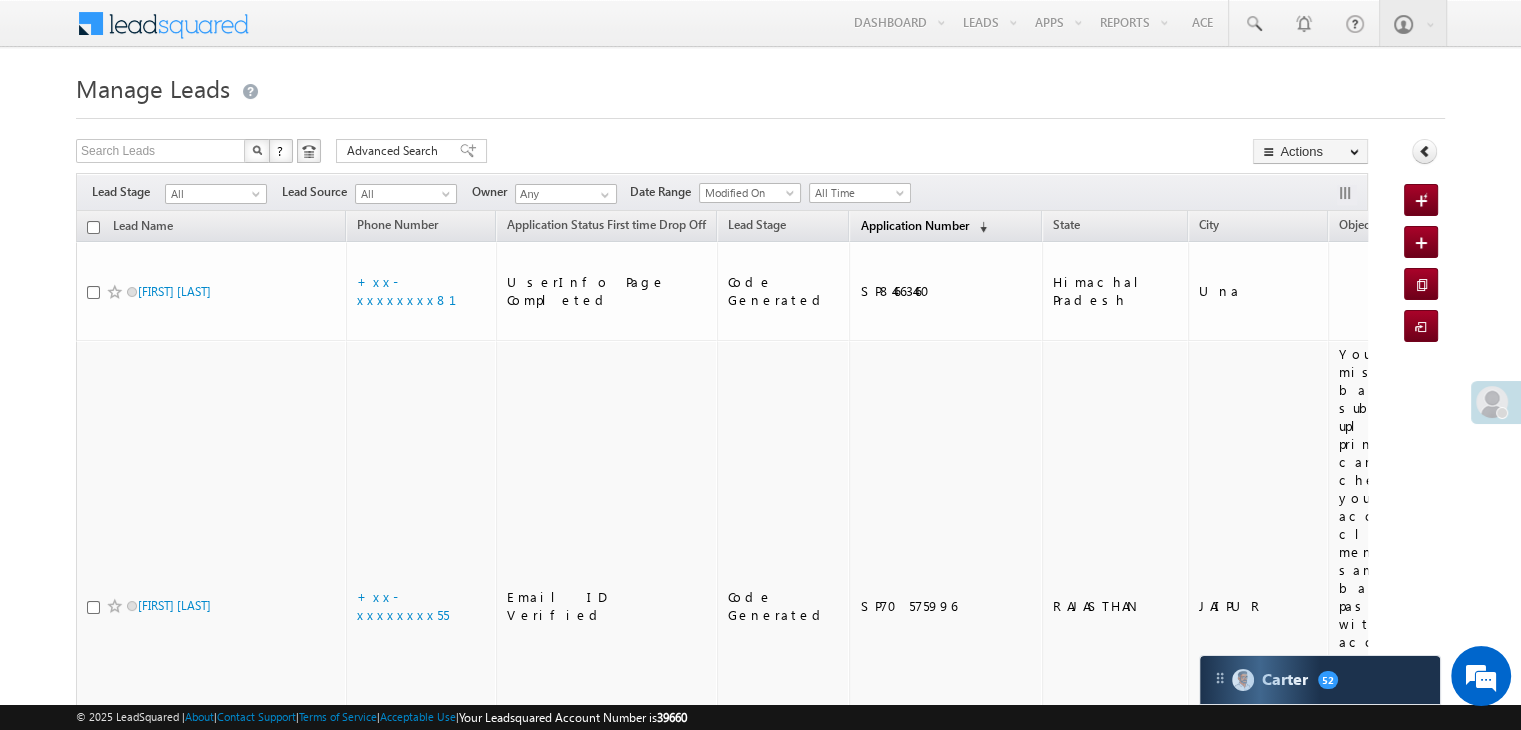 click on "Application Number" at bounding box center (914, 225) 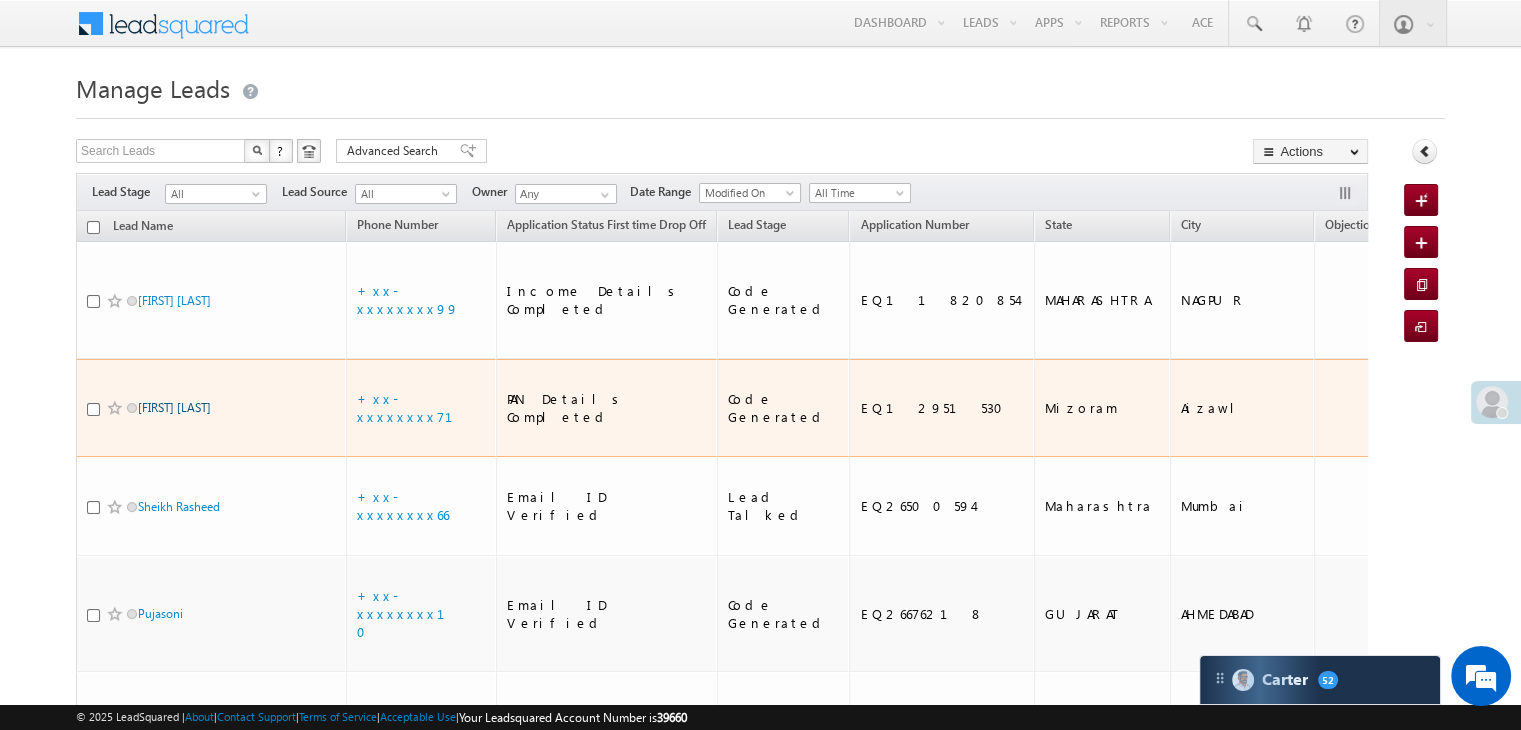 scroll, scrollTop: 0, scrollLeft: 0, axis: both 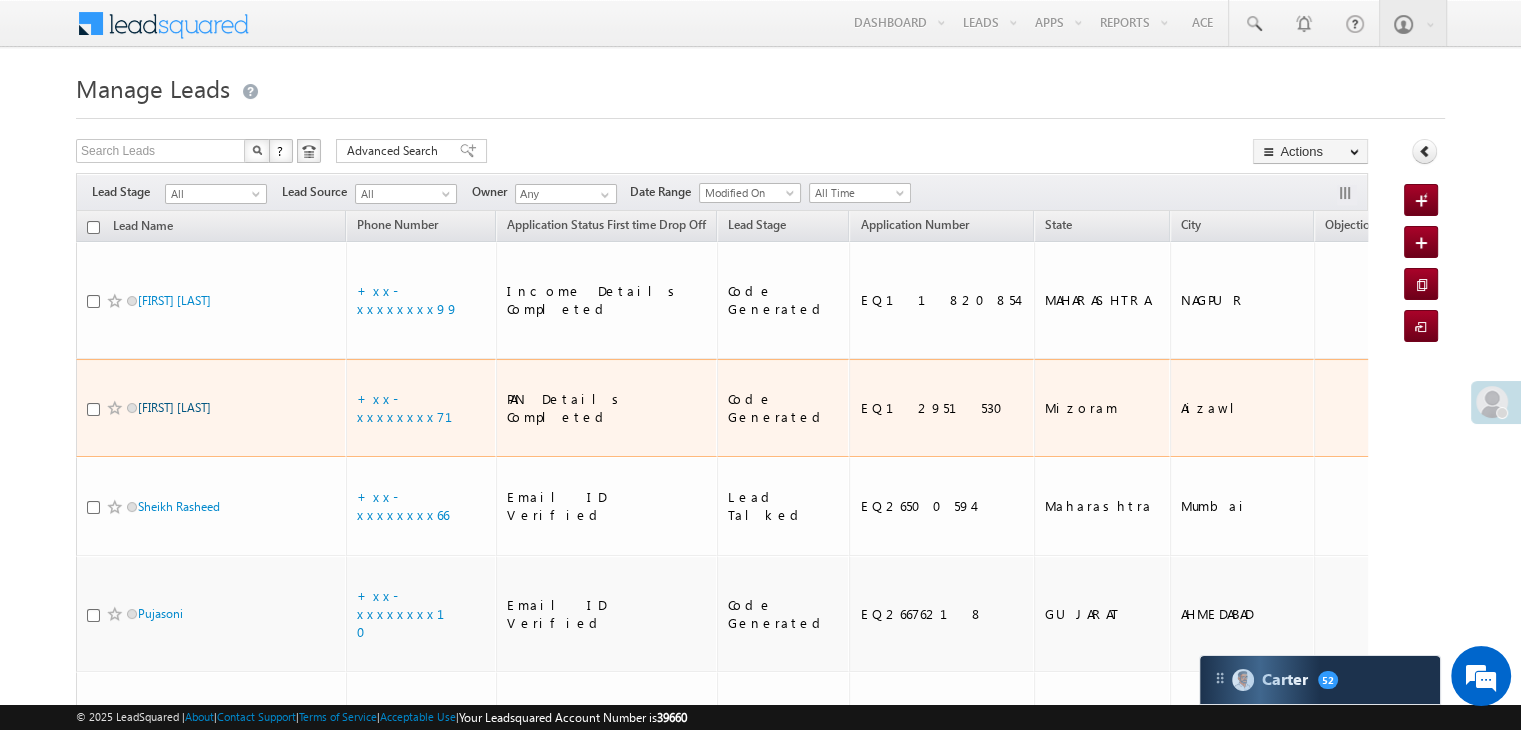 click on "[FIRST] [LAST]" at bounding box center [174, 407] 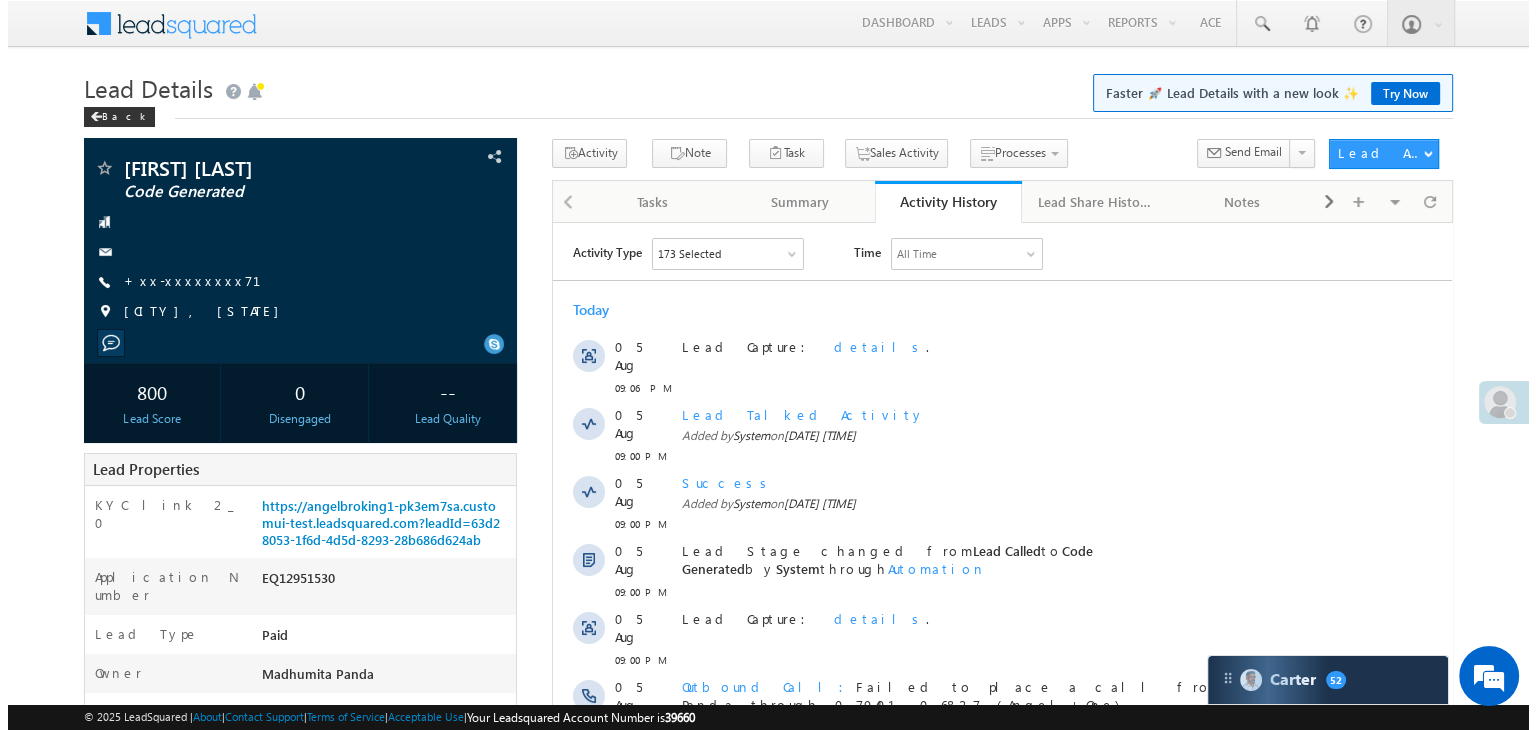 scroll, scrollTop: 0, scrollLeft: 0, axis: both 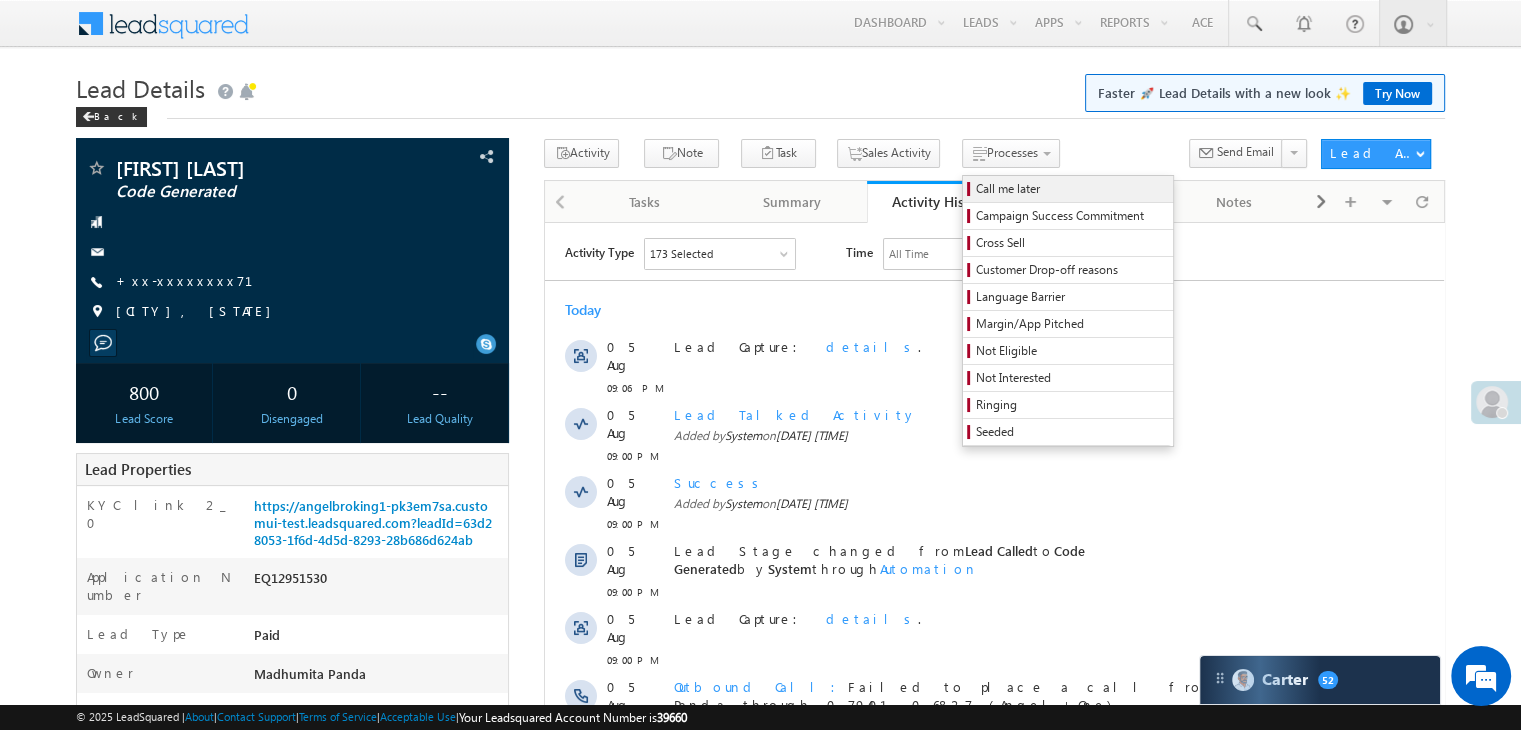 click on "Call me later" at bounding box center (1071, 189) 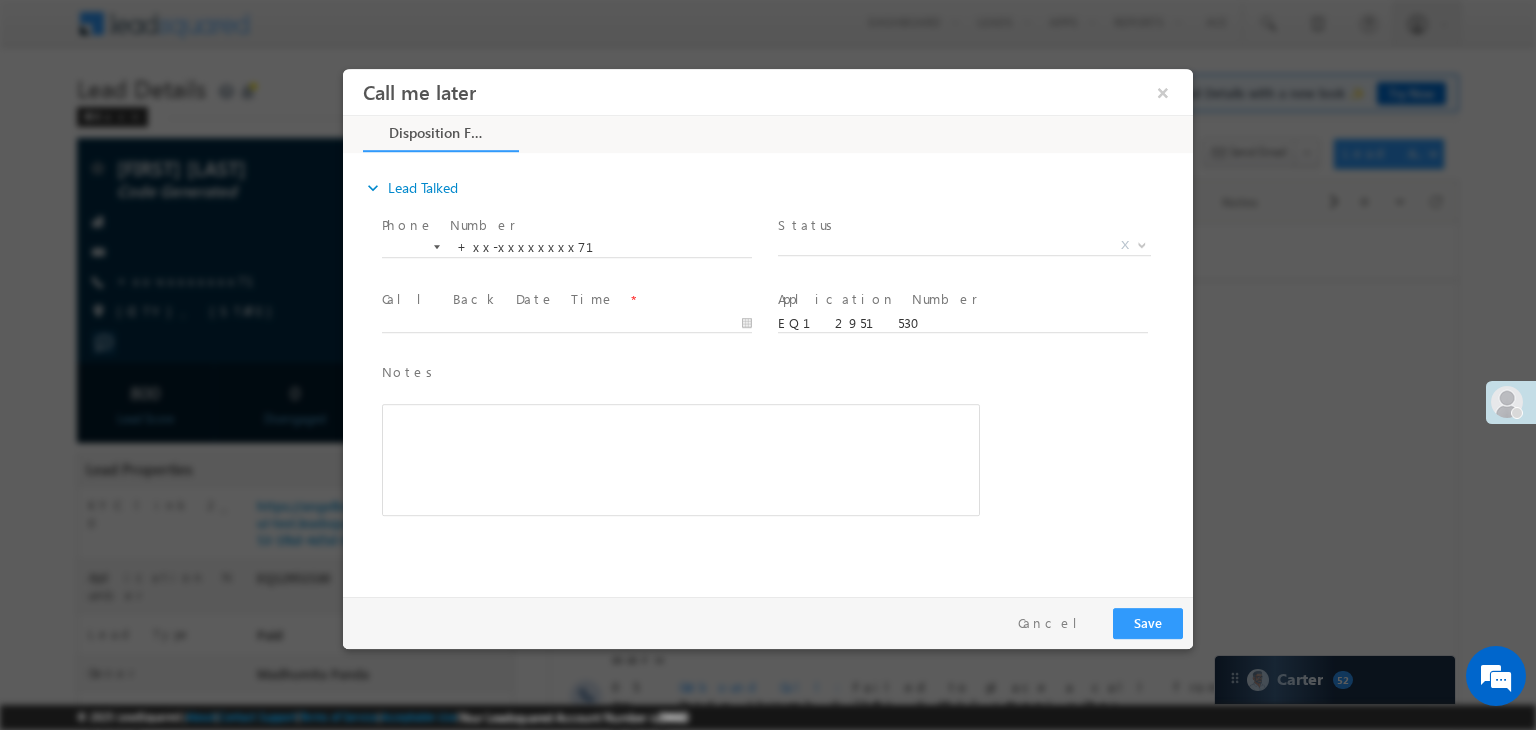 scroll, scrollTop: 0, scrollLeft: 0, axis: both 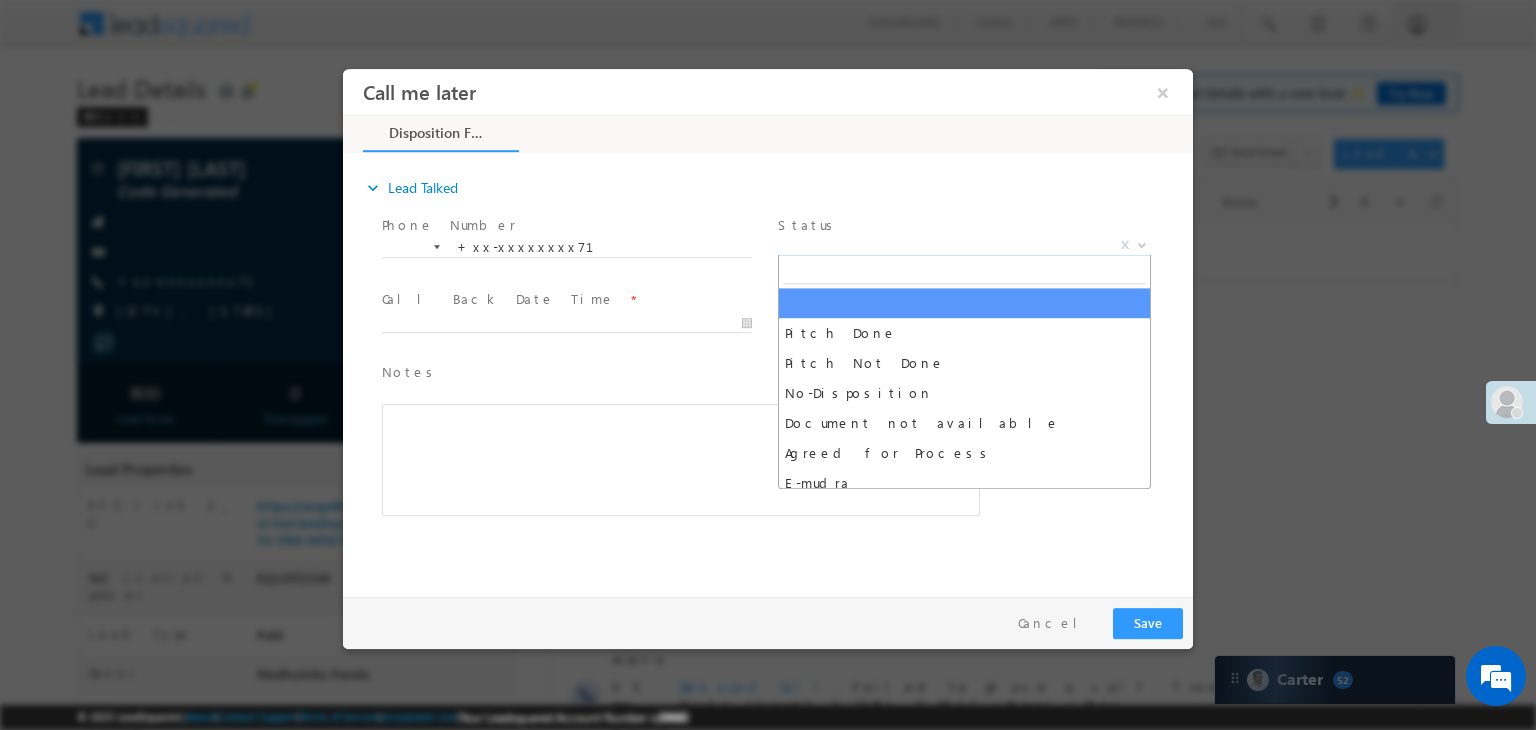 click on "X" at bounding box center [964, 246] 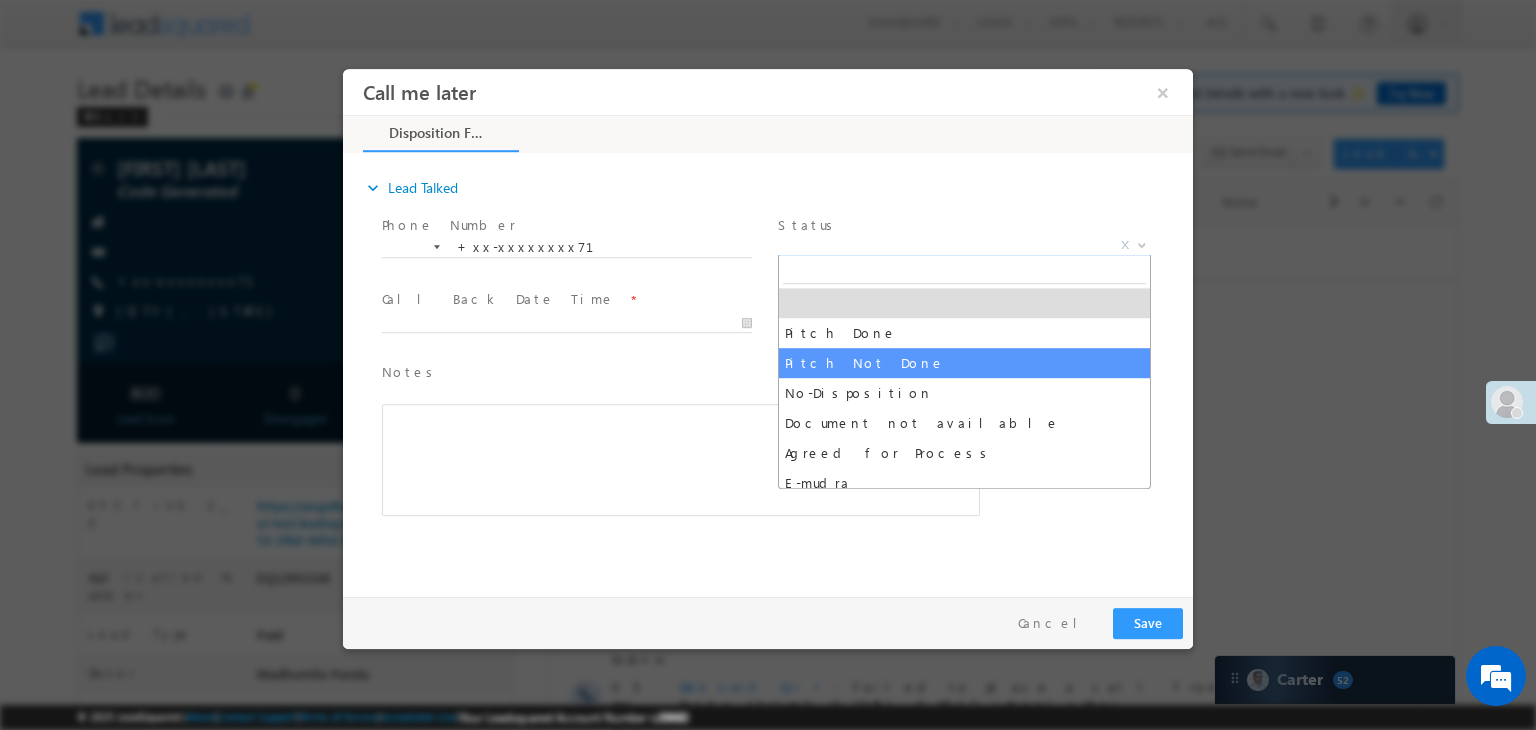 select on "Pitch Not Done" 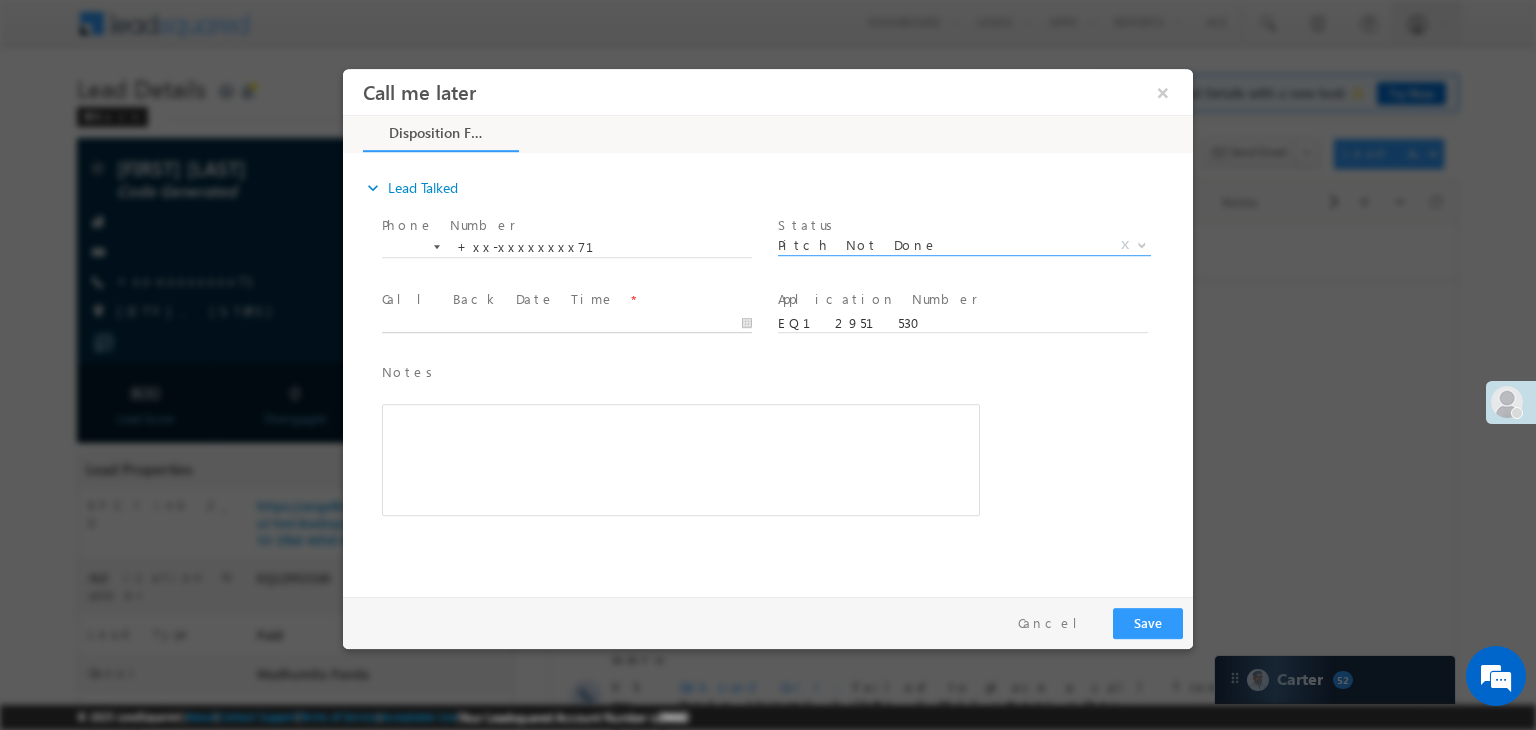 type on "08/05/25 10:00 PM" 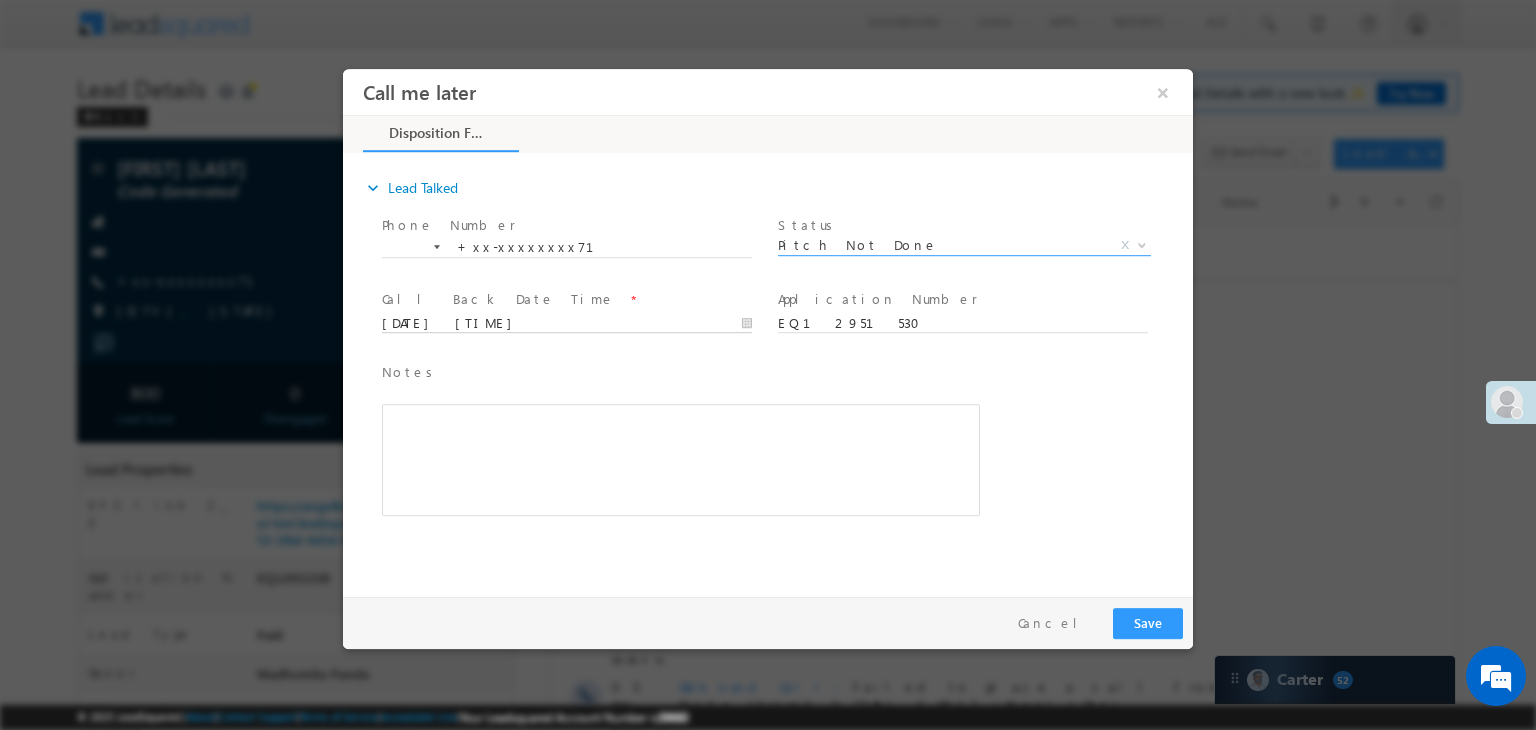 click on "08/05/25 10:00 PM" at bounding box center [567, 324] 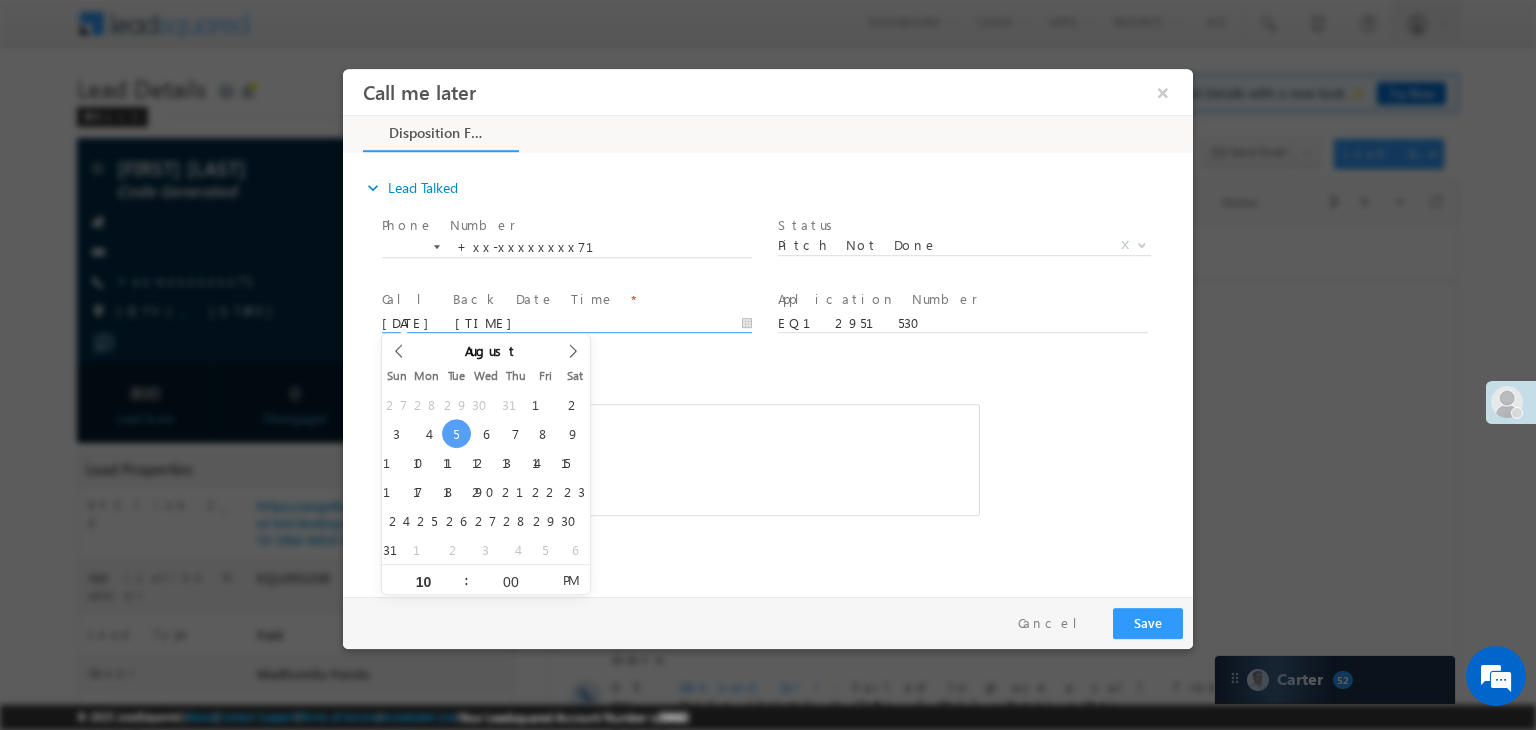 click on "Notes
*
Editor toolbars Basic Styles   Bold   Italic   Underline Paragraph   Insert/Remove Numbered List   Insert/Remove Bulleted List expandable   More Options Press ALT 0 for help" at bounding box center [785, 449] 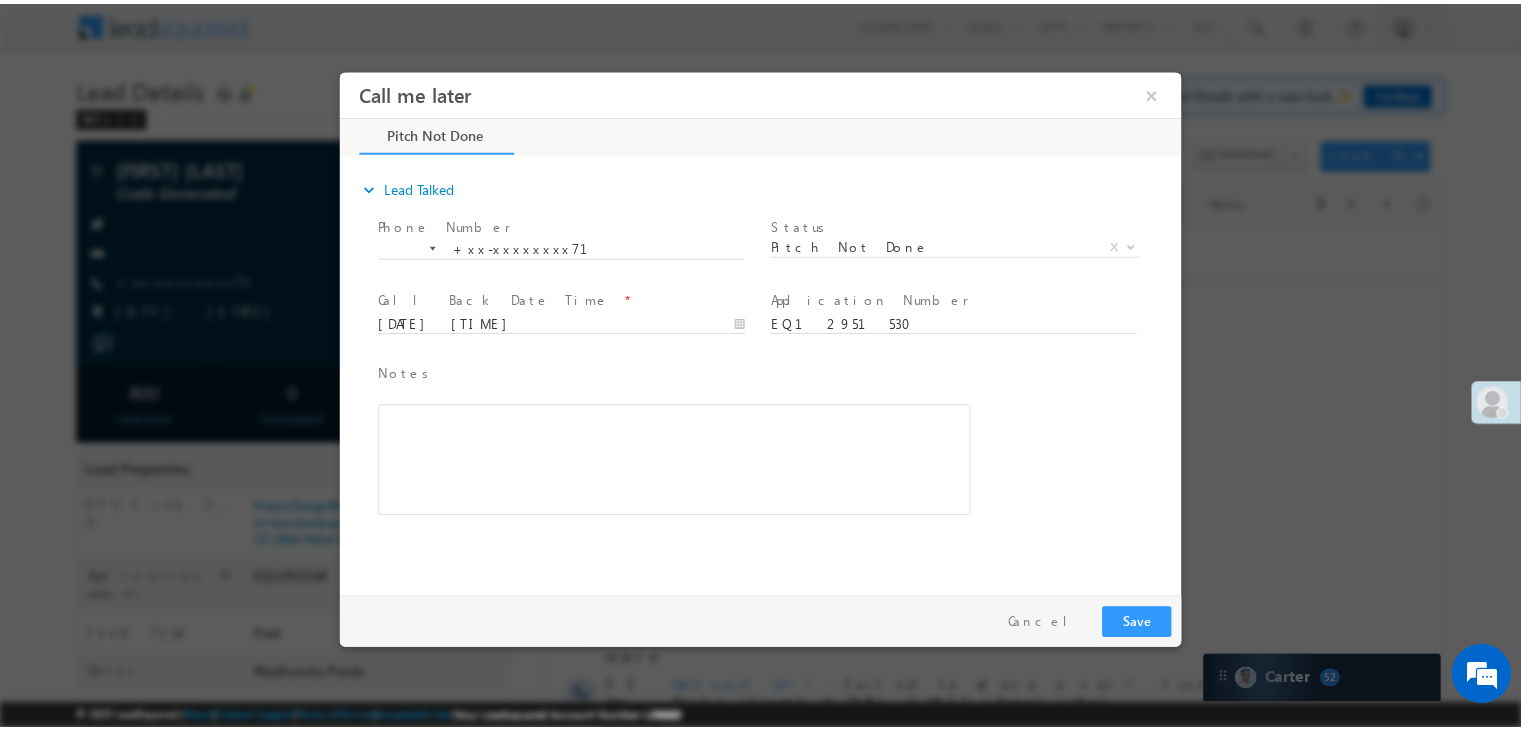 scroll, scrollTop: 0, scrollLeft: 0, axis: both 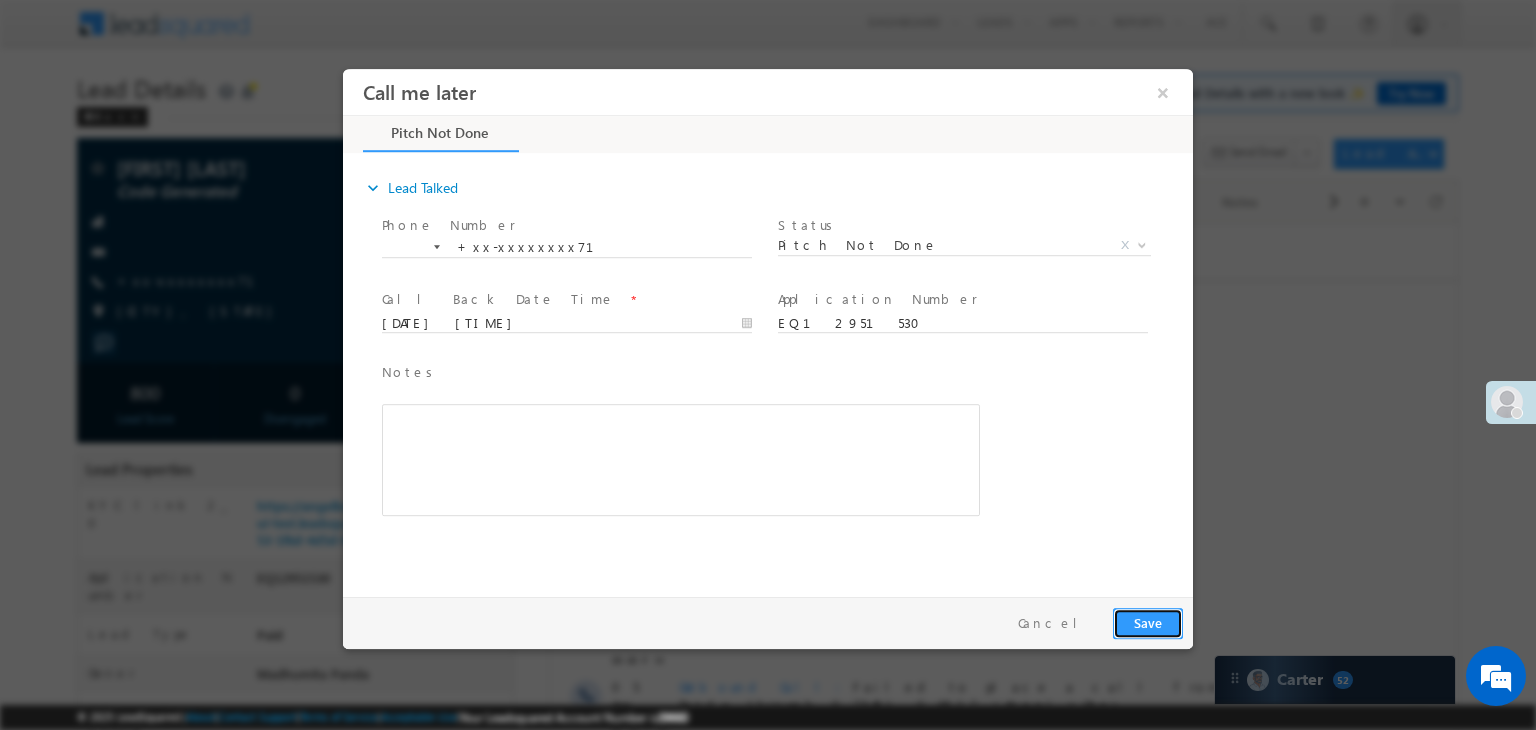 click on "Save" at bounding box center [1148, 623] 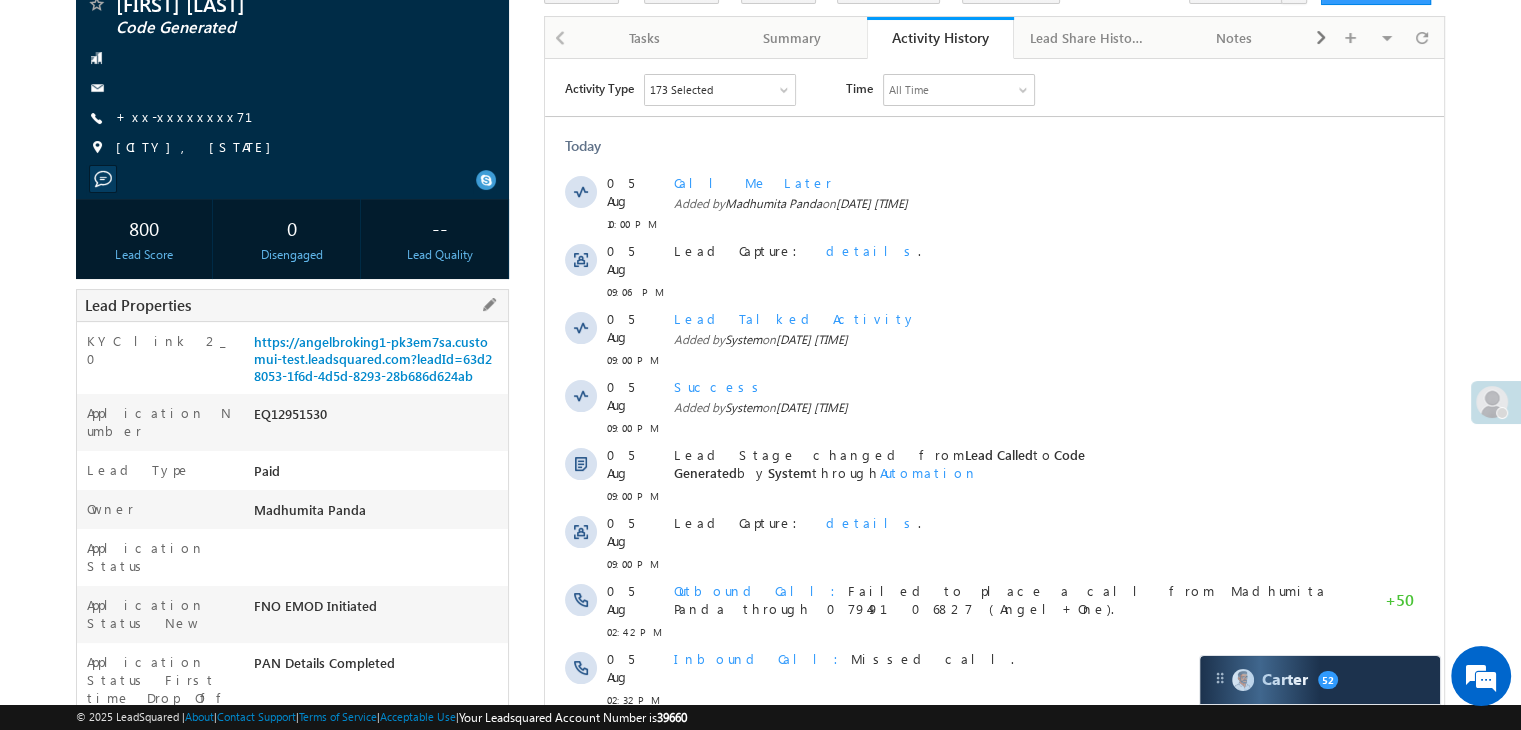 scroll, scrollTop: 0, scrollLeft: 0, axis: both 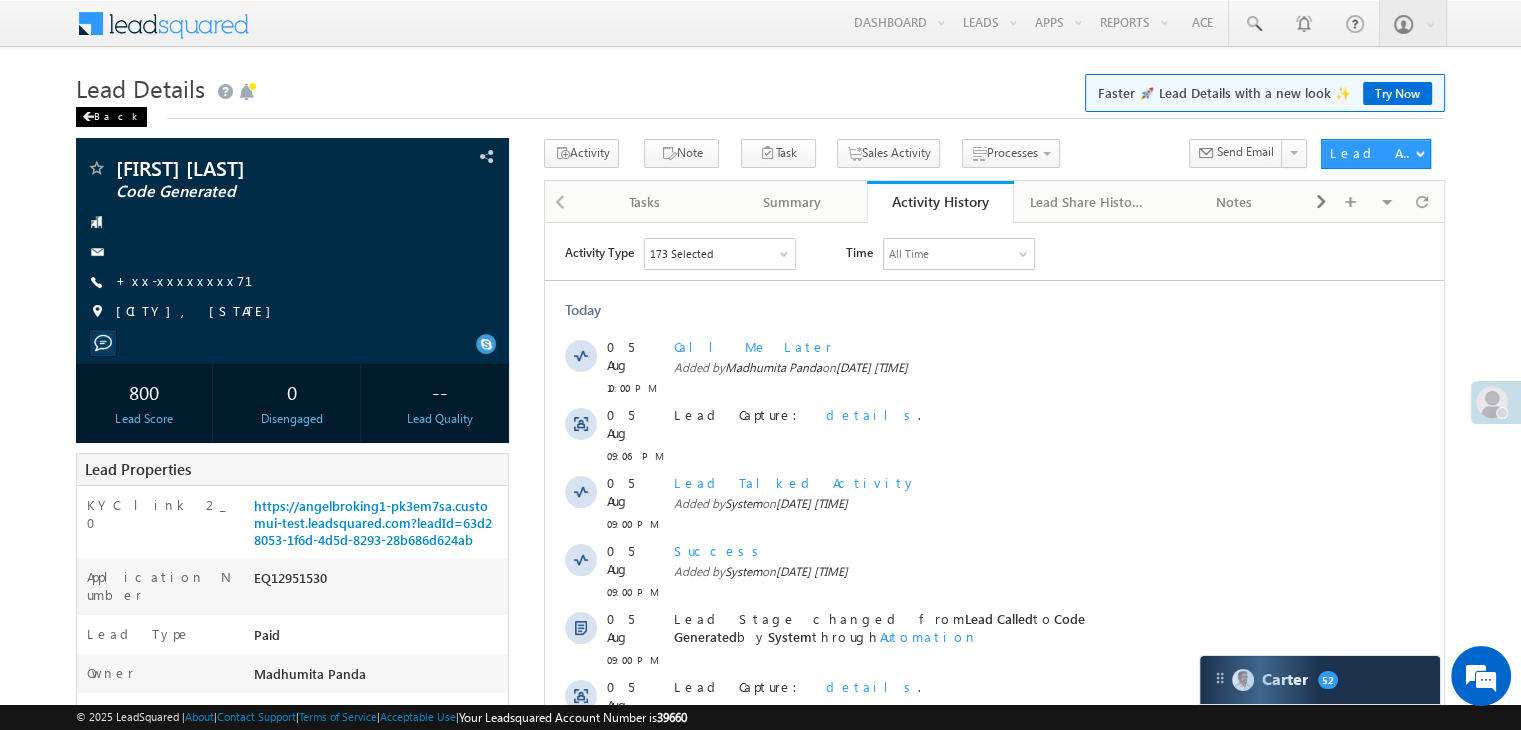 click on "Back" at bounding box center (111, 117) 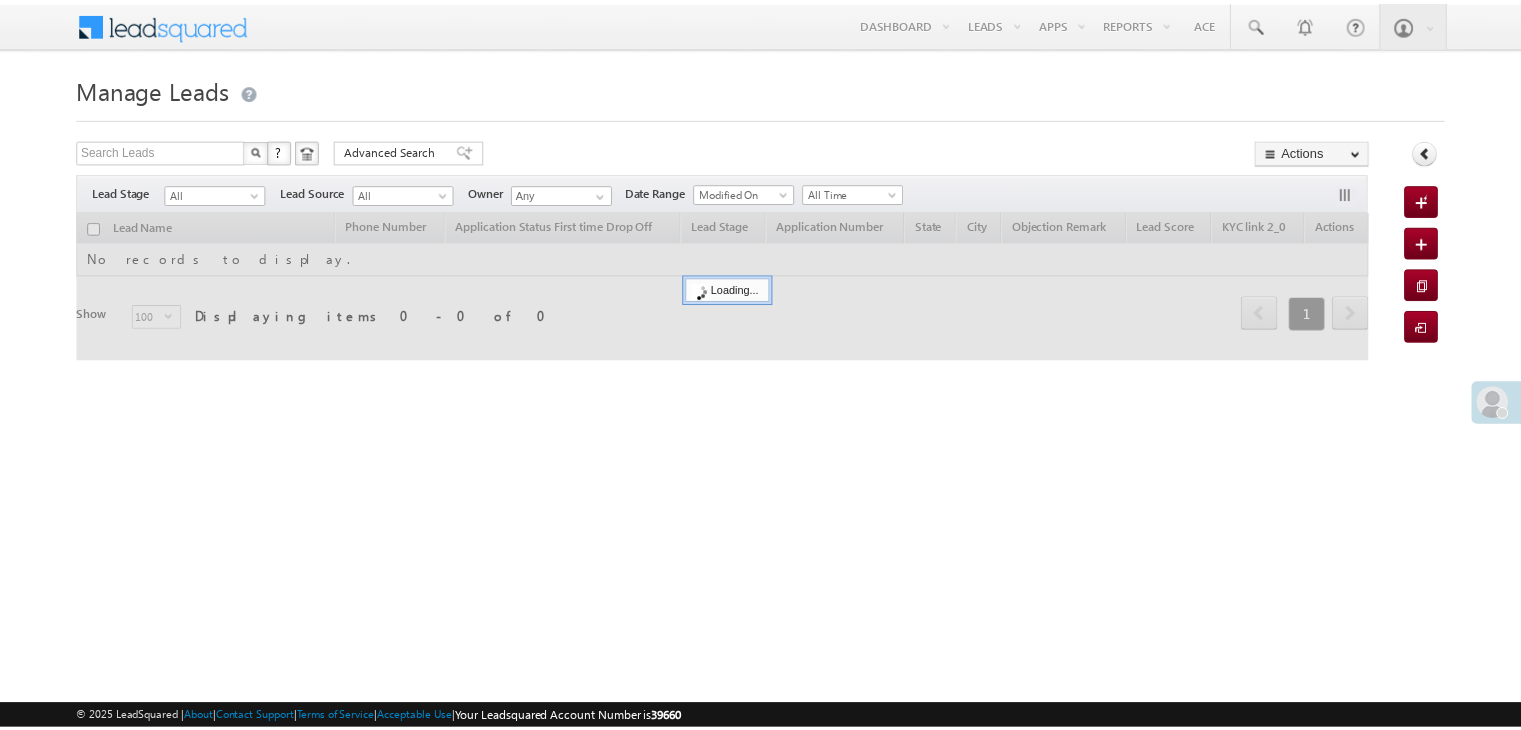 scroll, scrollTop: 0, scrollLeft: 0, axis: both 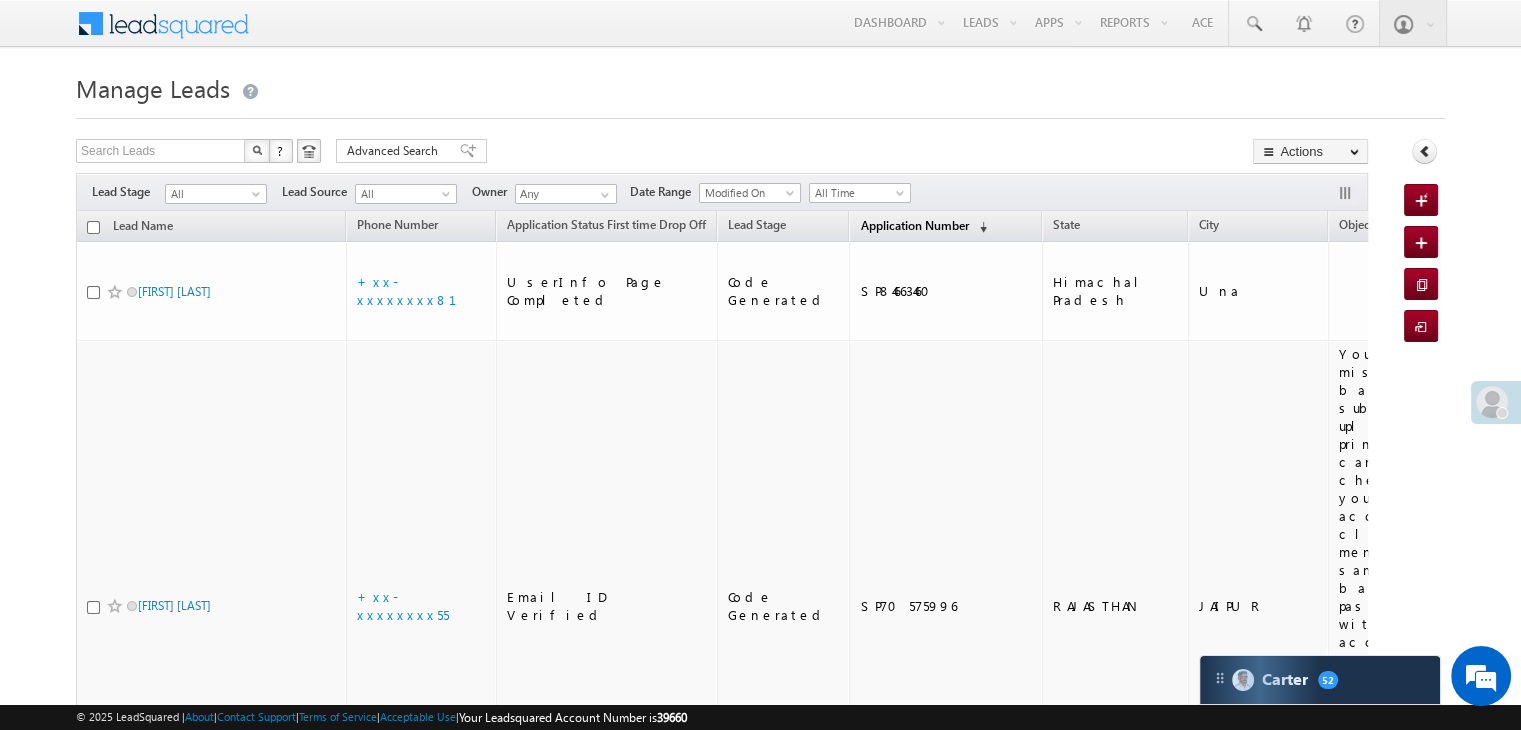 click on "Application Number" at bounding box center (914, 225) 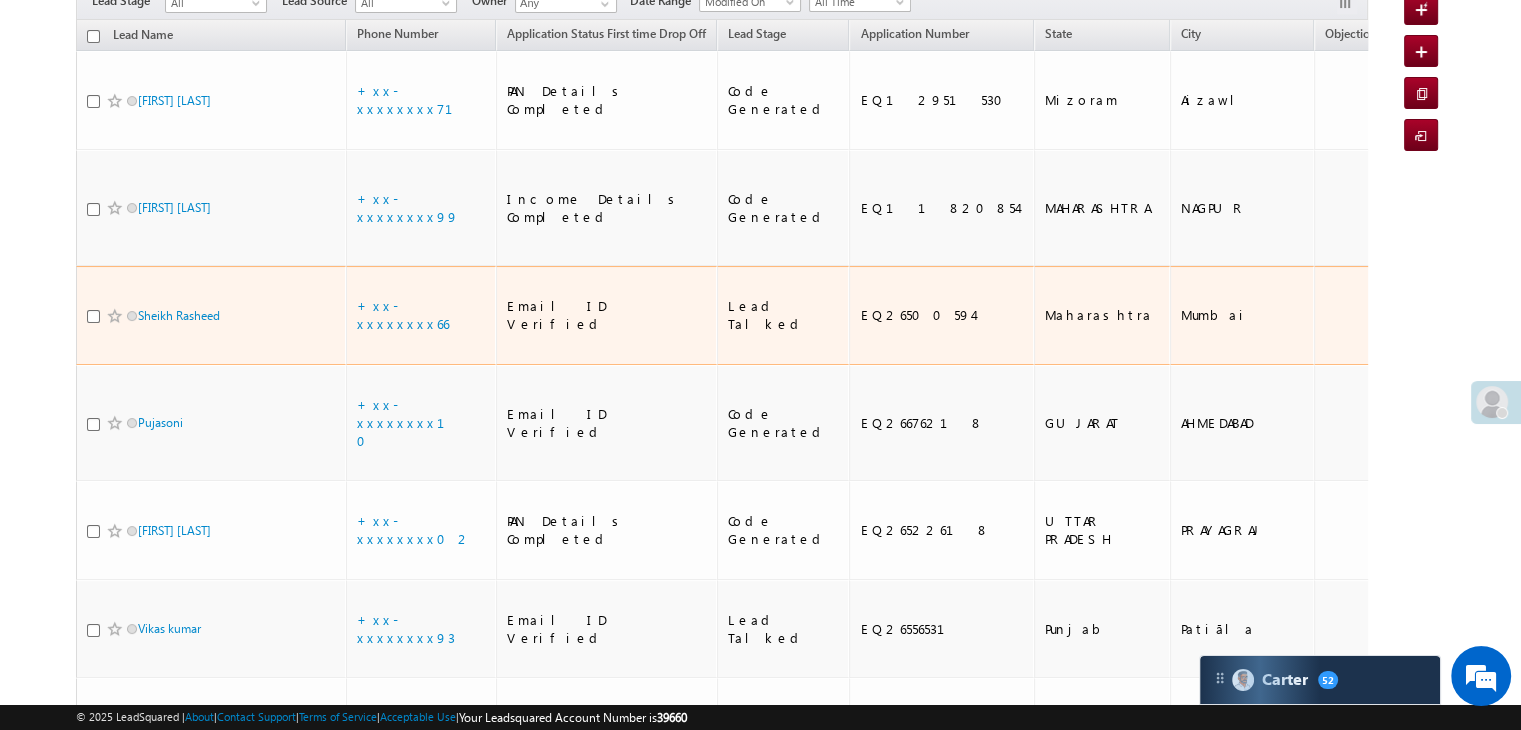 scroll, scrollTop: 200, scrollLeft: 0, axis: vertical 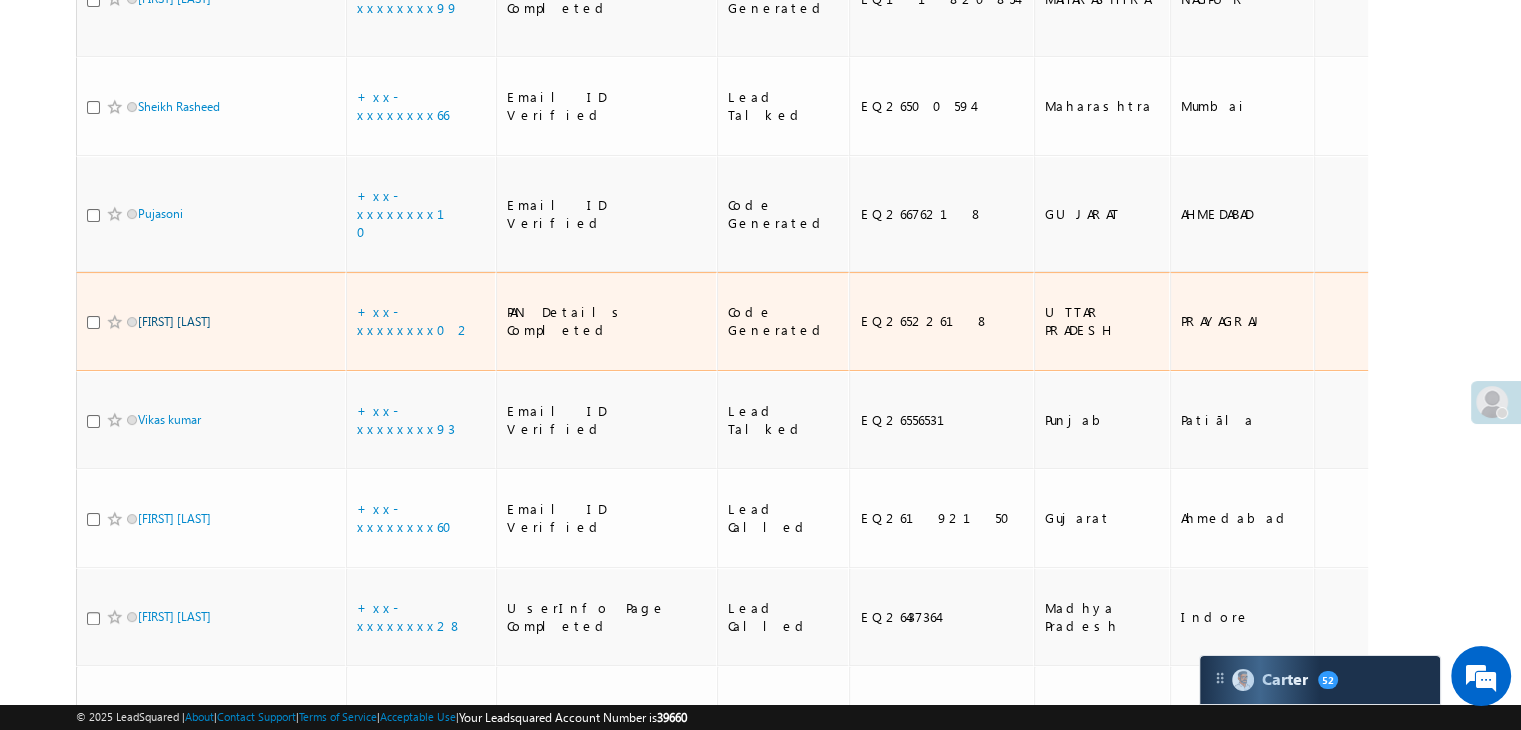 click on "[NAME] [LAST]" at bounding box center [174, 321] 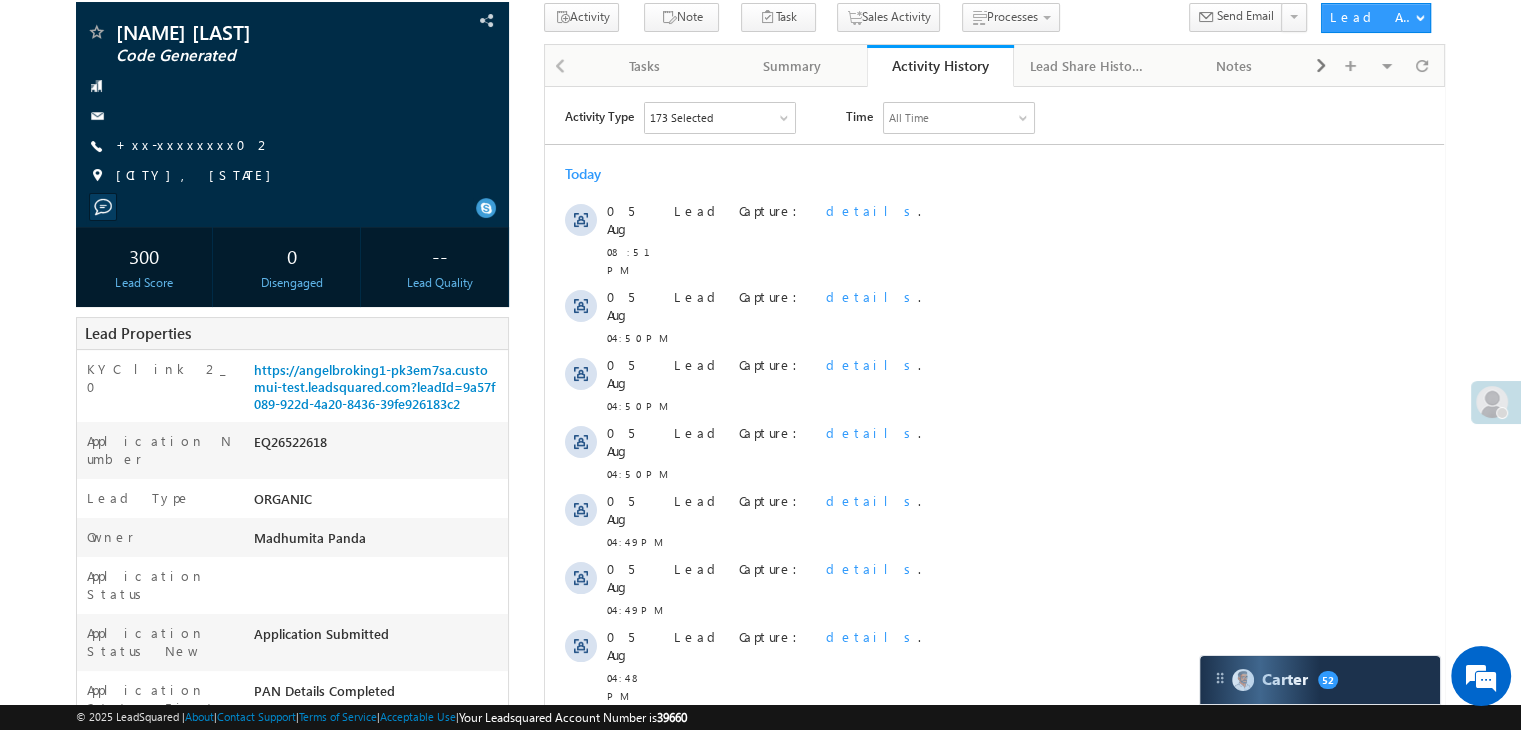 scroll, scrollTop: 300, scrollLeft: 0, axis: vertical 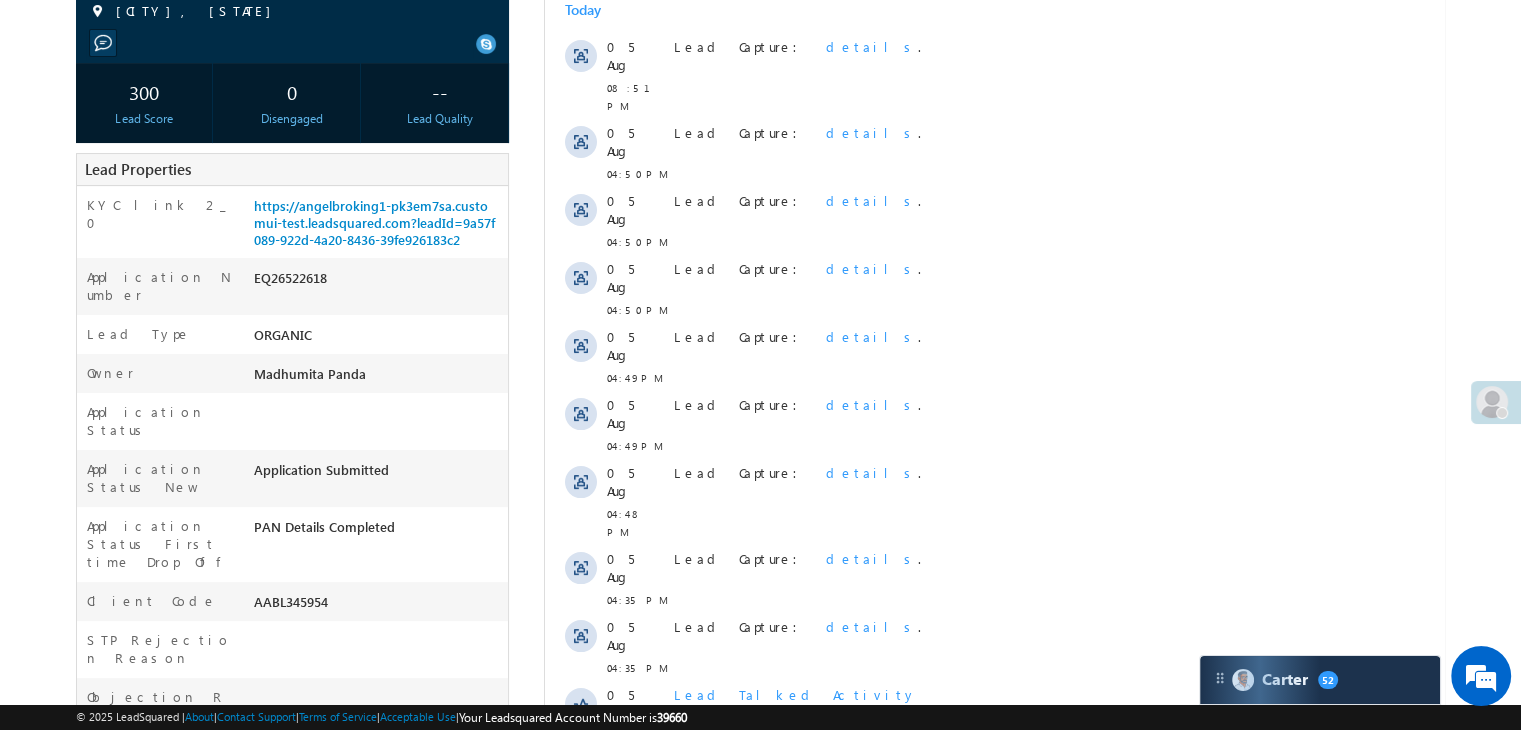 click at bounding box center (942, 783) 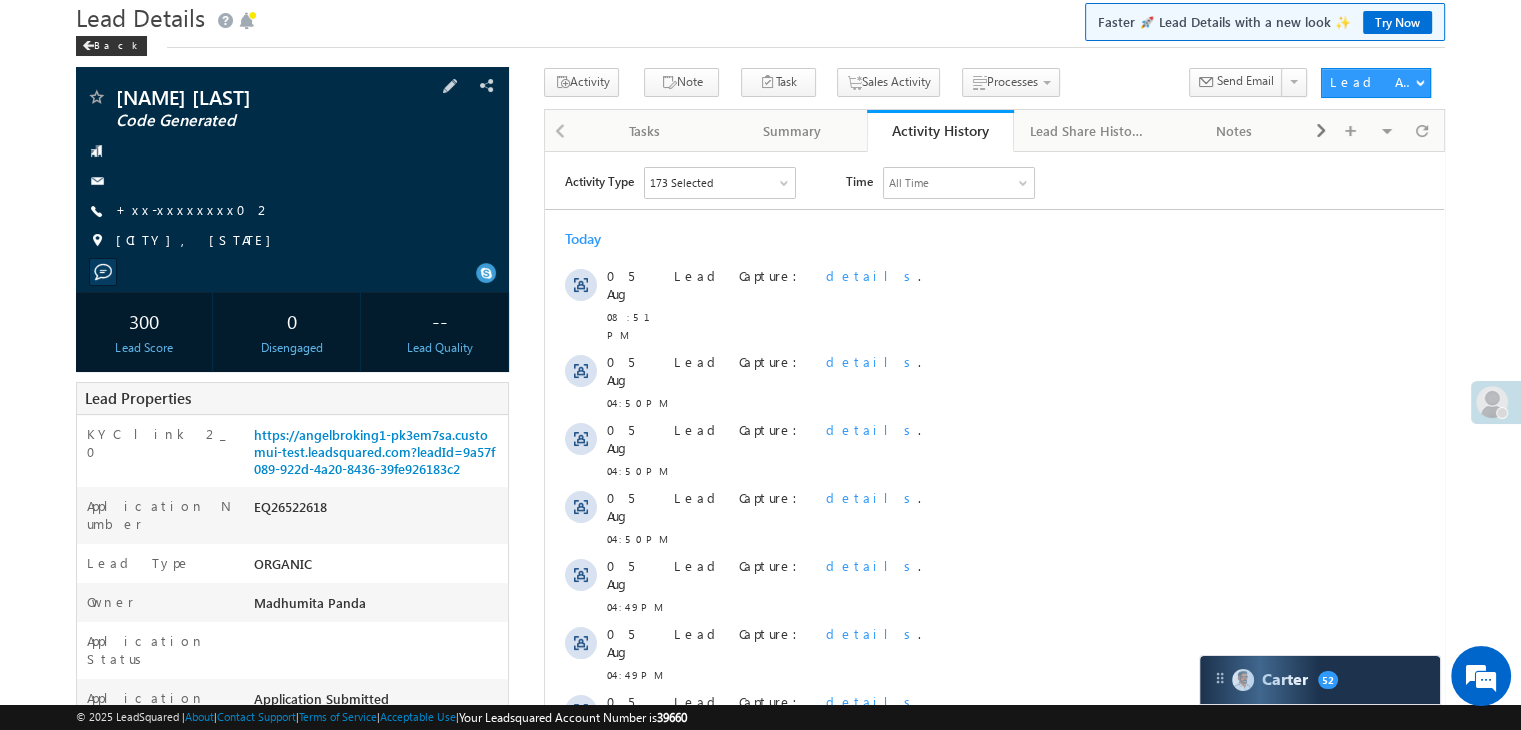 scroll, scrollTop: 0, scrollLeft: 0, axis: both 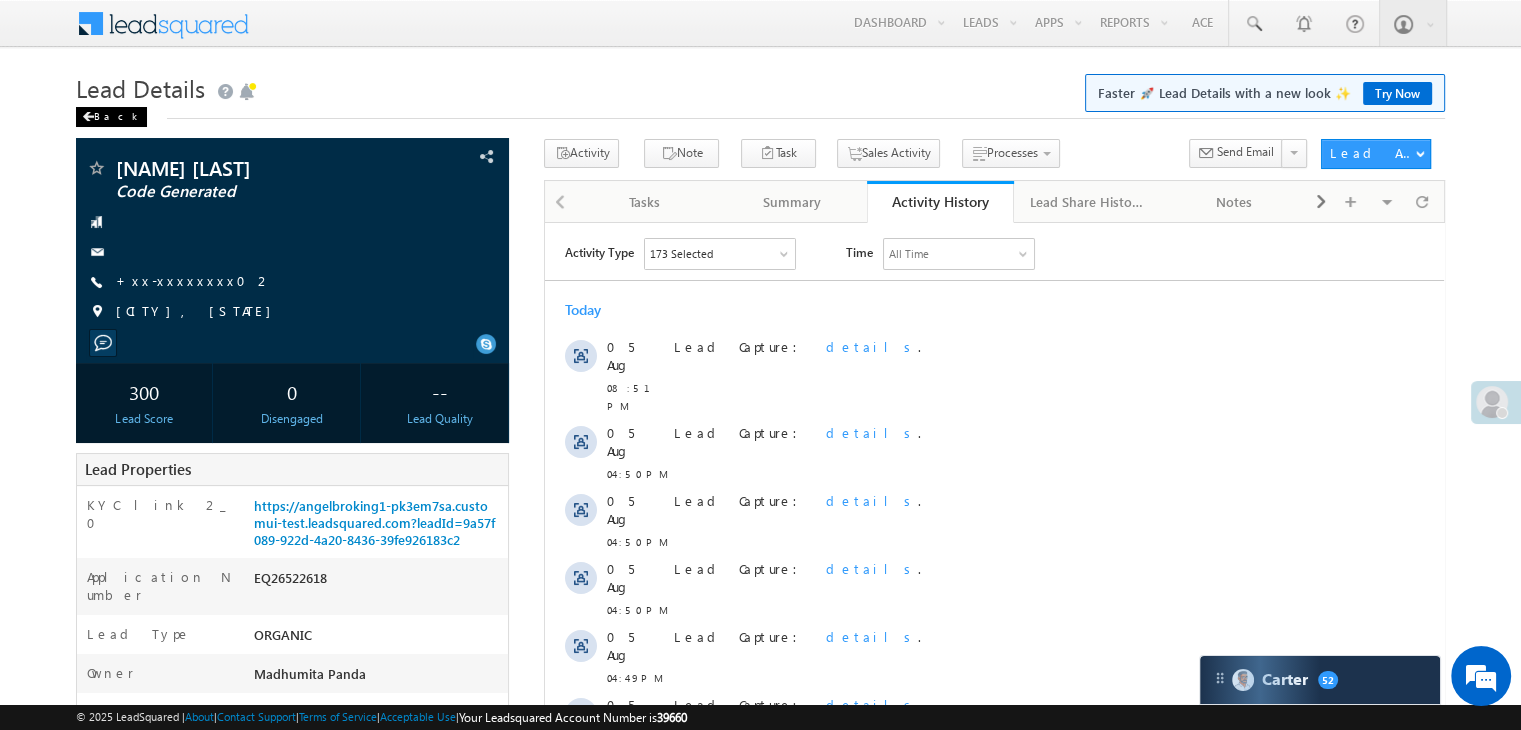 click on "Back" at bounding box center (111, 117) 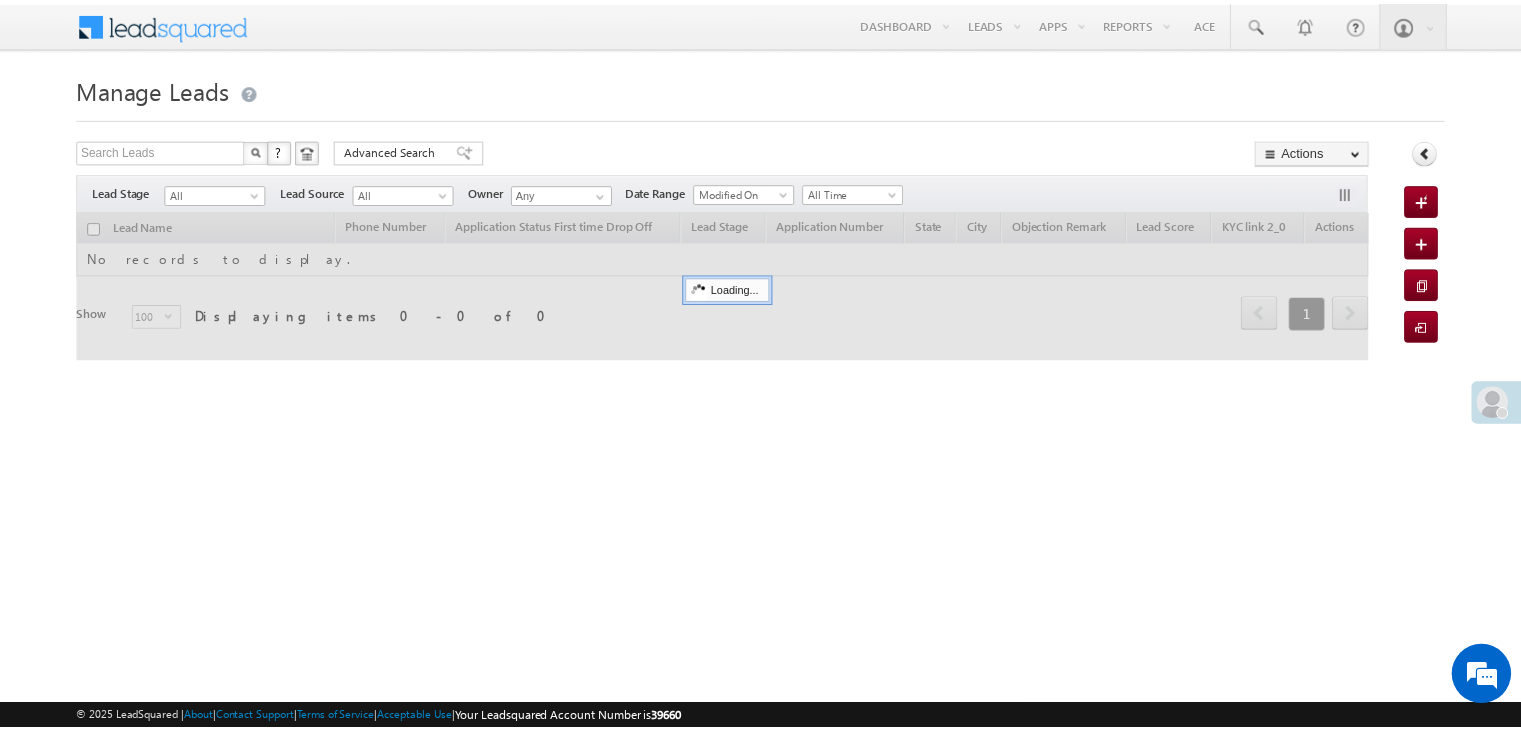 scroll, scrollTop: 0, scrollLeft: 0, axis: both 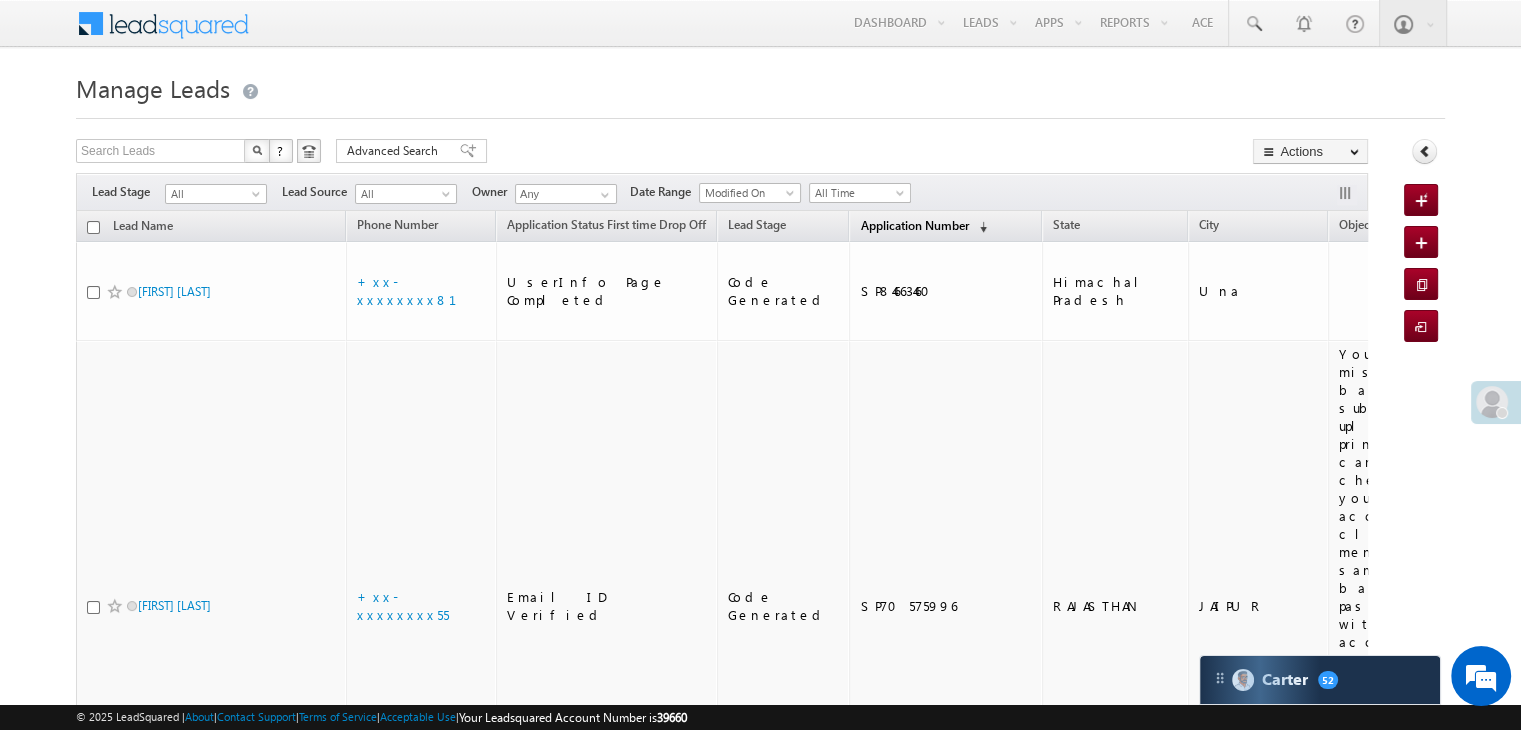 click on "Application Number" at bounding box center (914, 225) 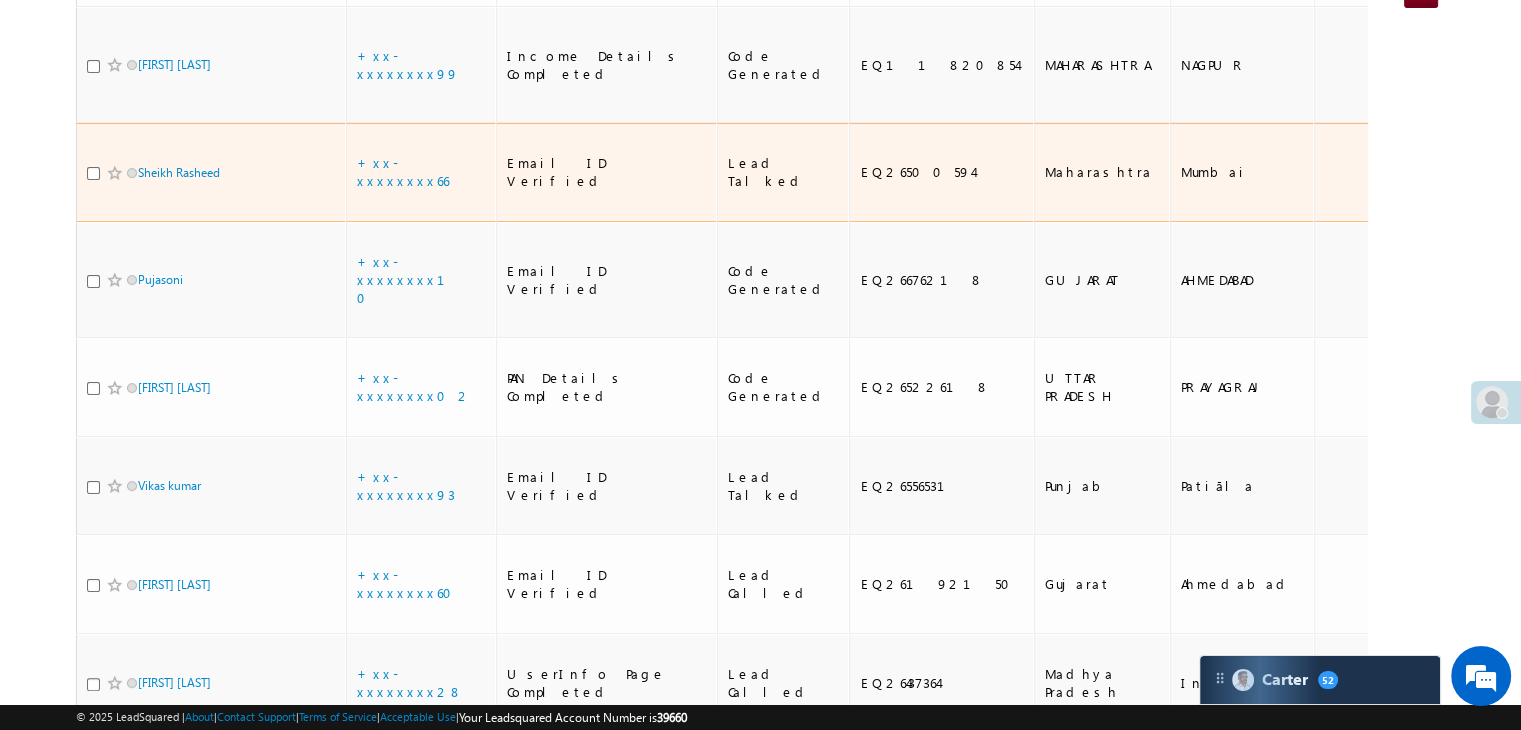 scroll, scrollTop: 400, scrollLeft: 0, axis: vertical 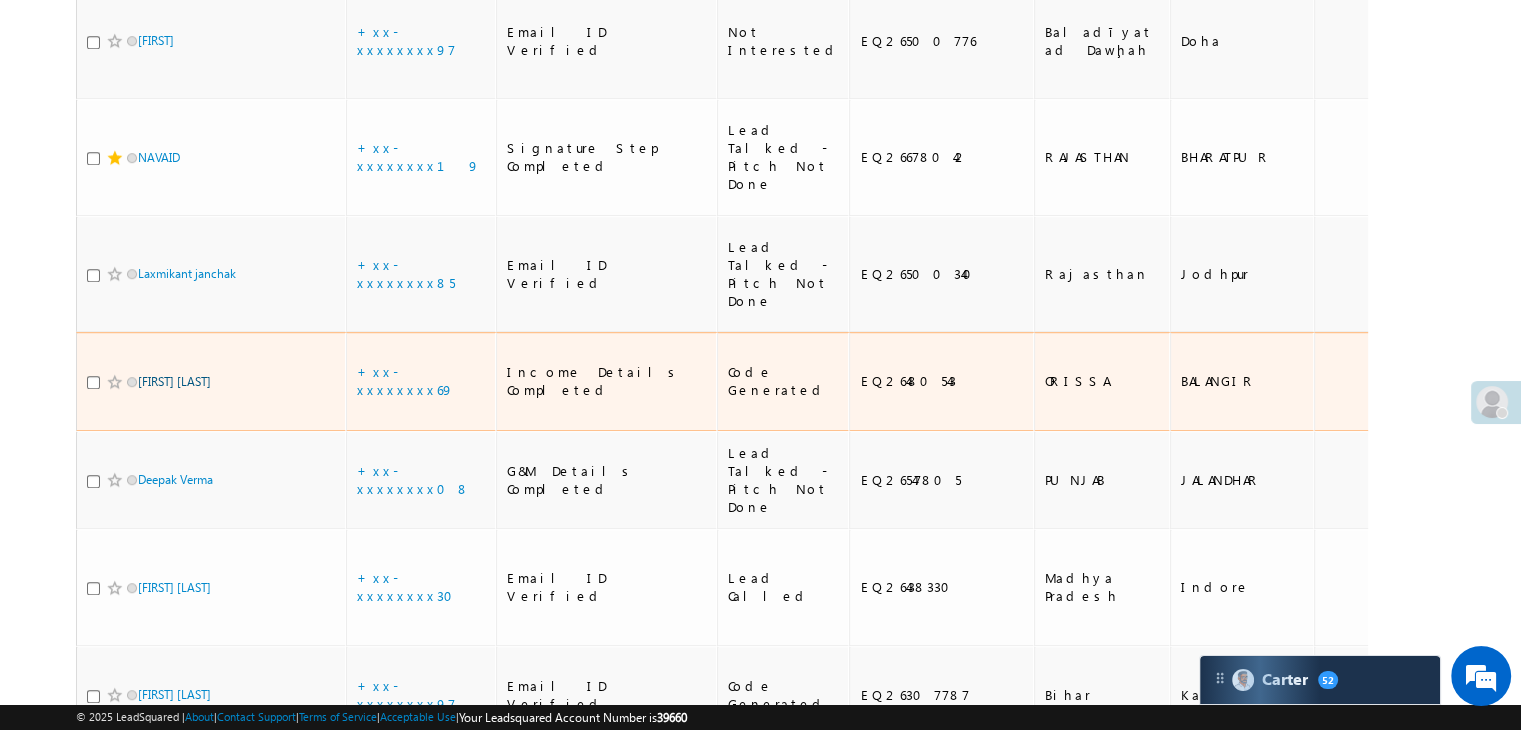 click on "[FIRST] [LAST]" at bounding box center [174, 381] 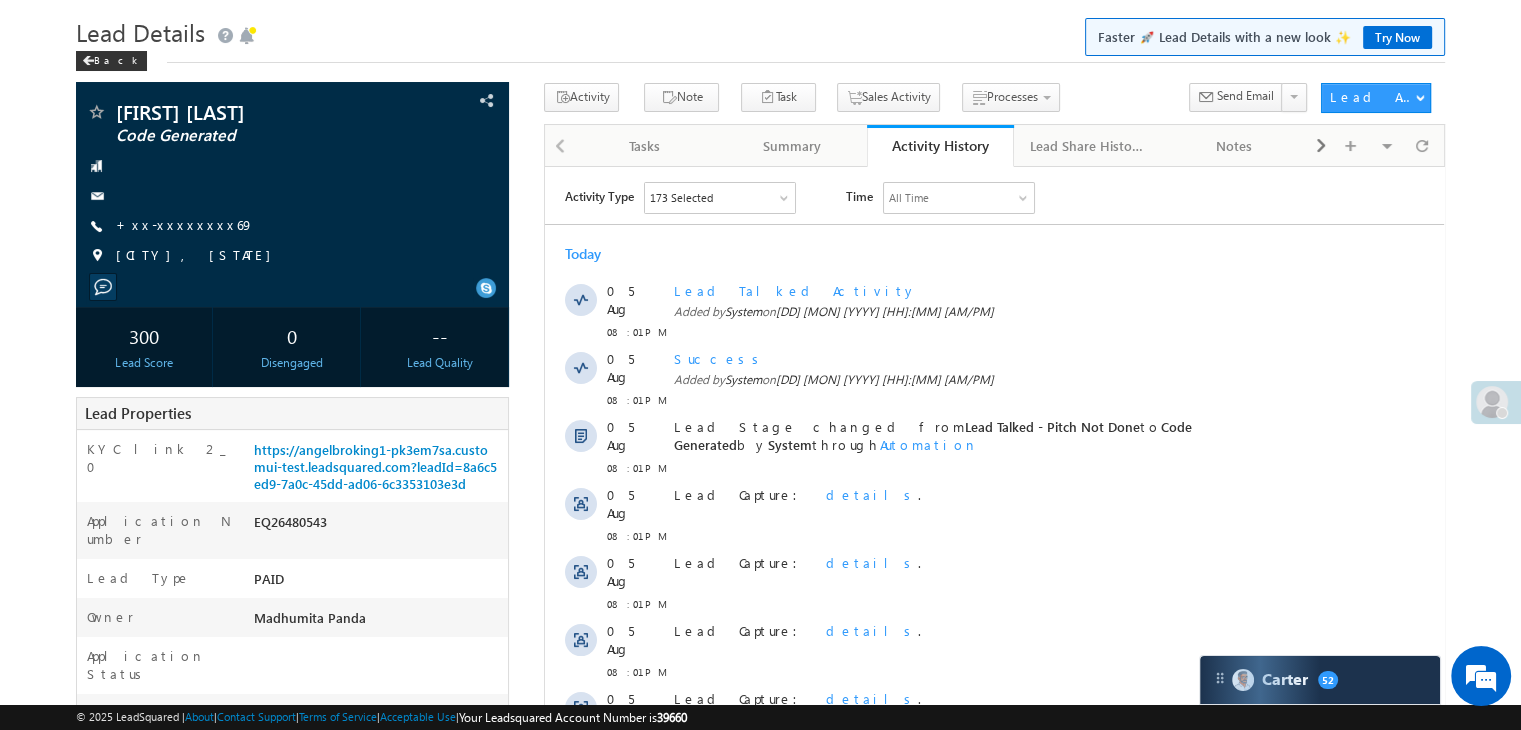 scroll, scrollTop: 0, scrollLeft: 0, axis: both 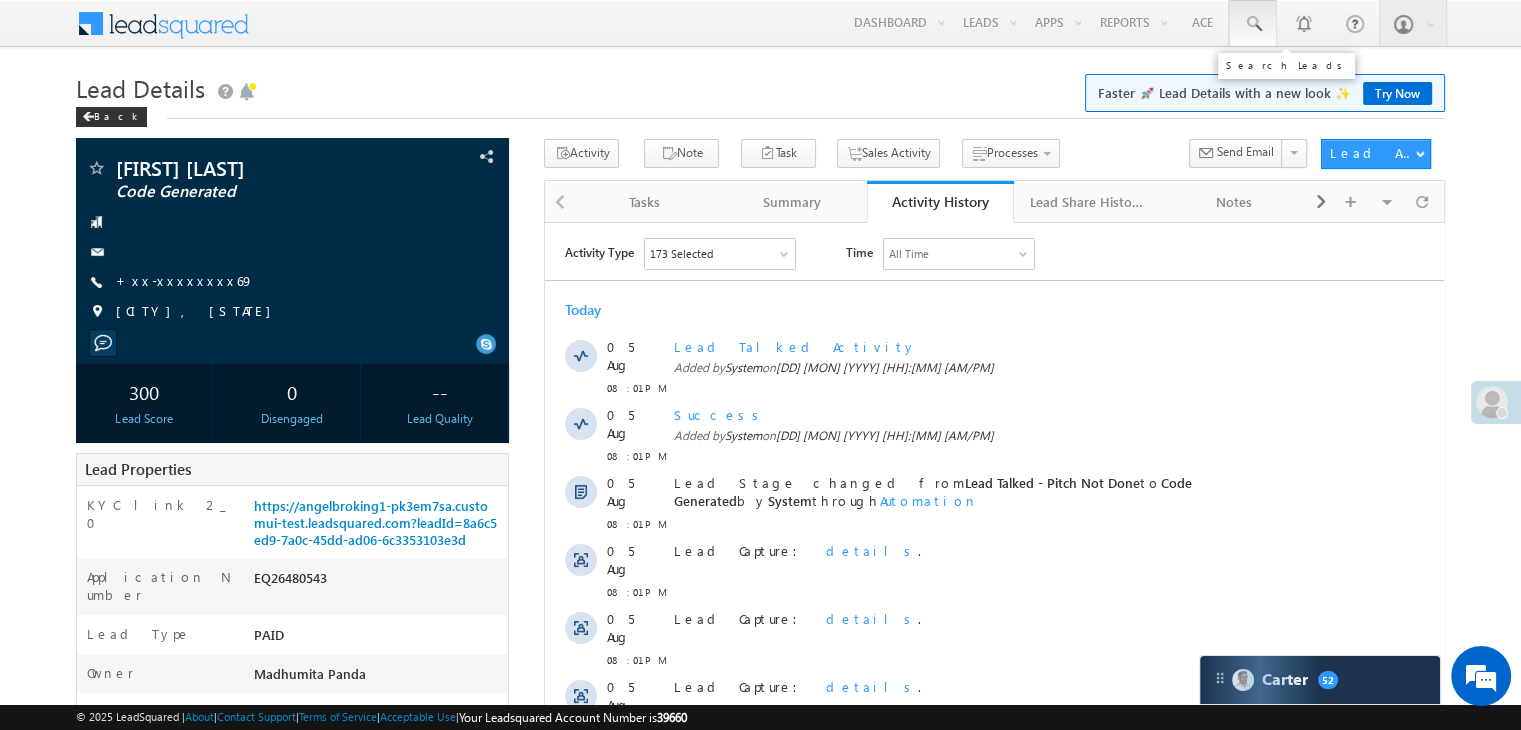click at bounding box center [1253, 24] 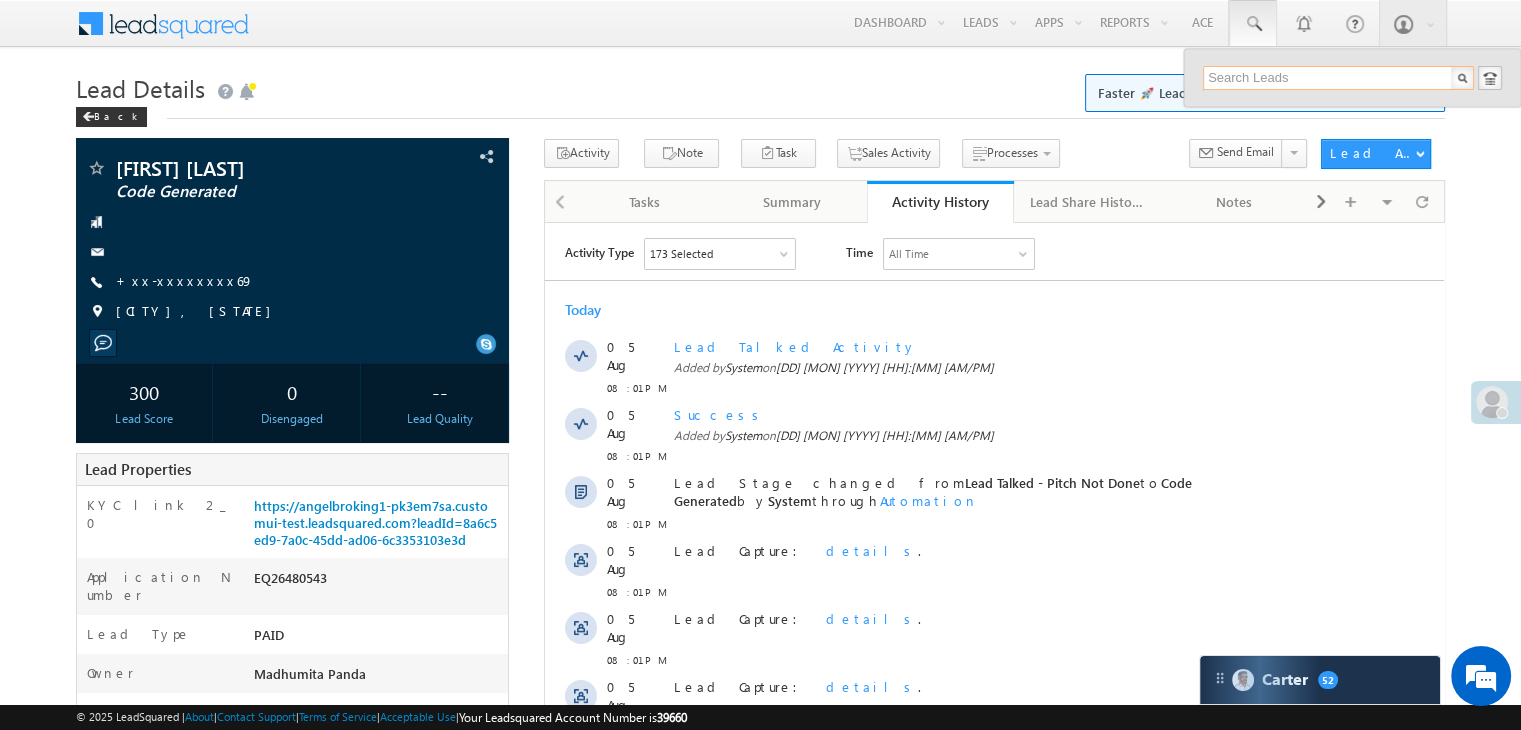 paste on "EQ26611273" 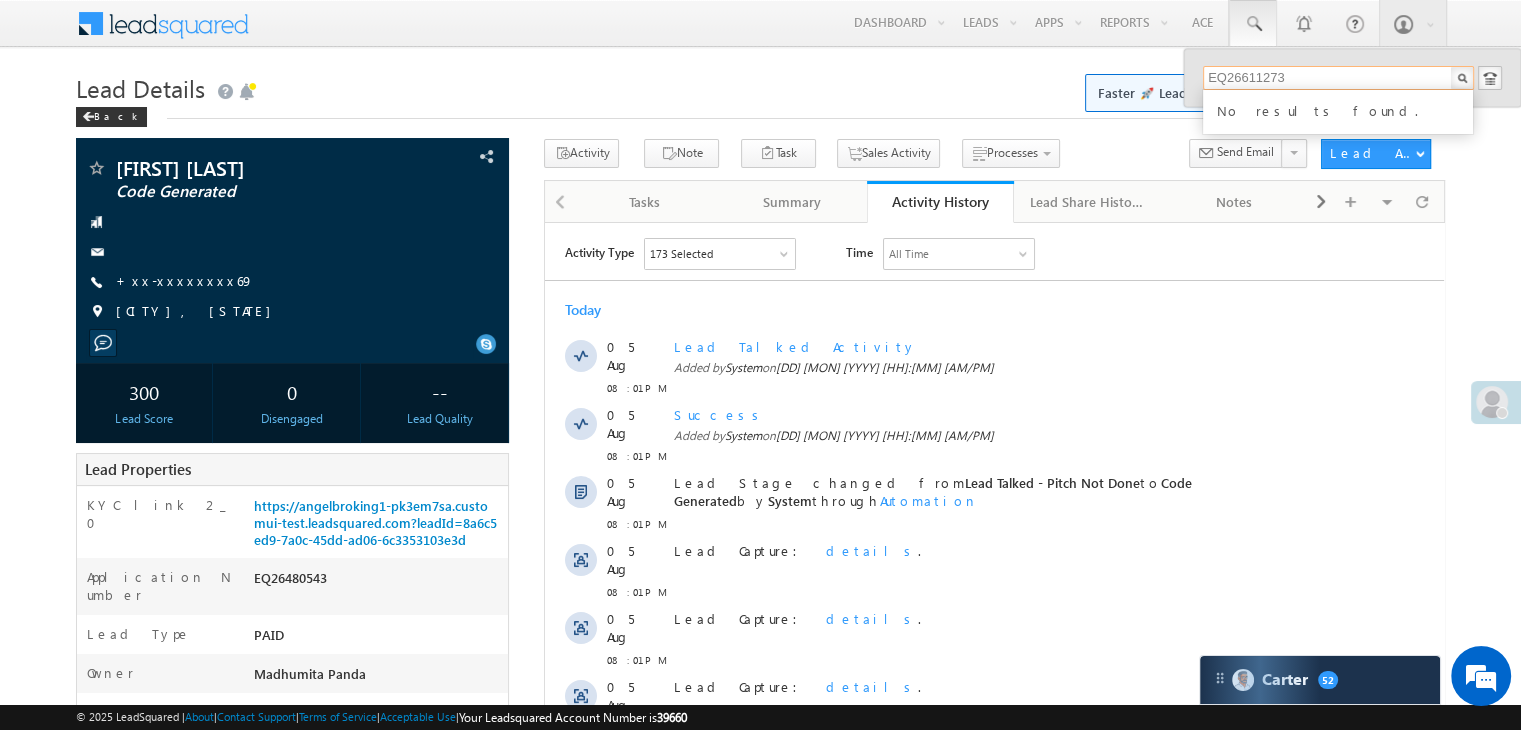 type on "EQ26611273" 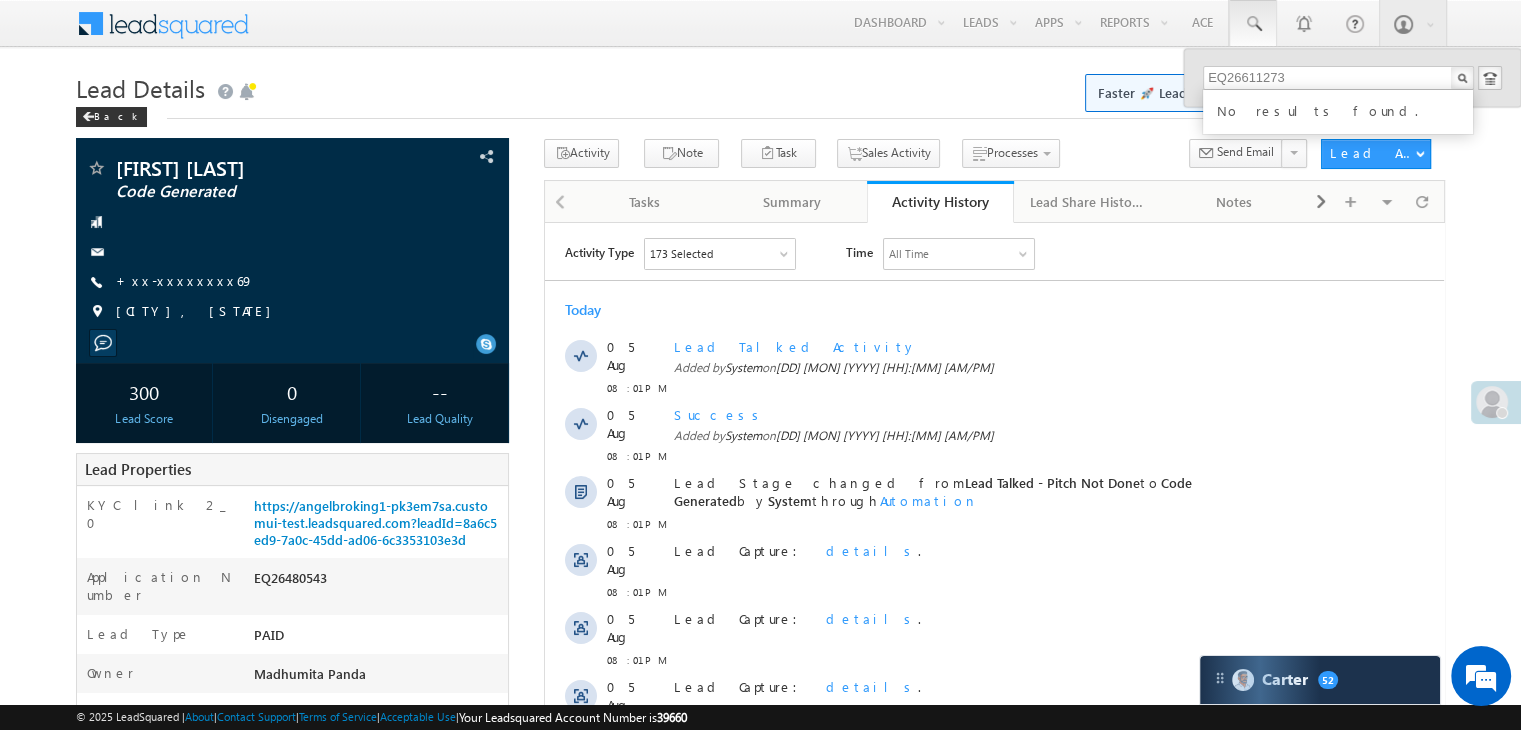 click on "No results found." at bounding box center (1347, 109) 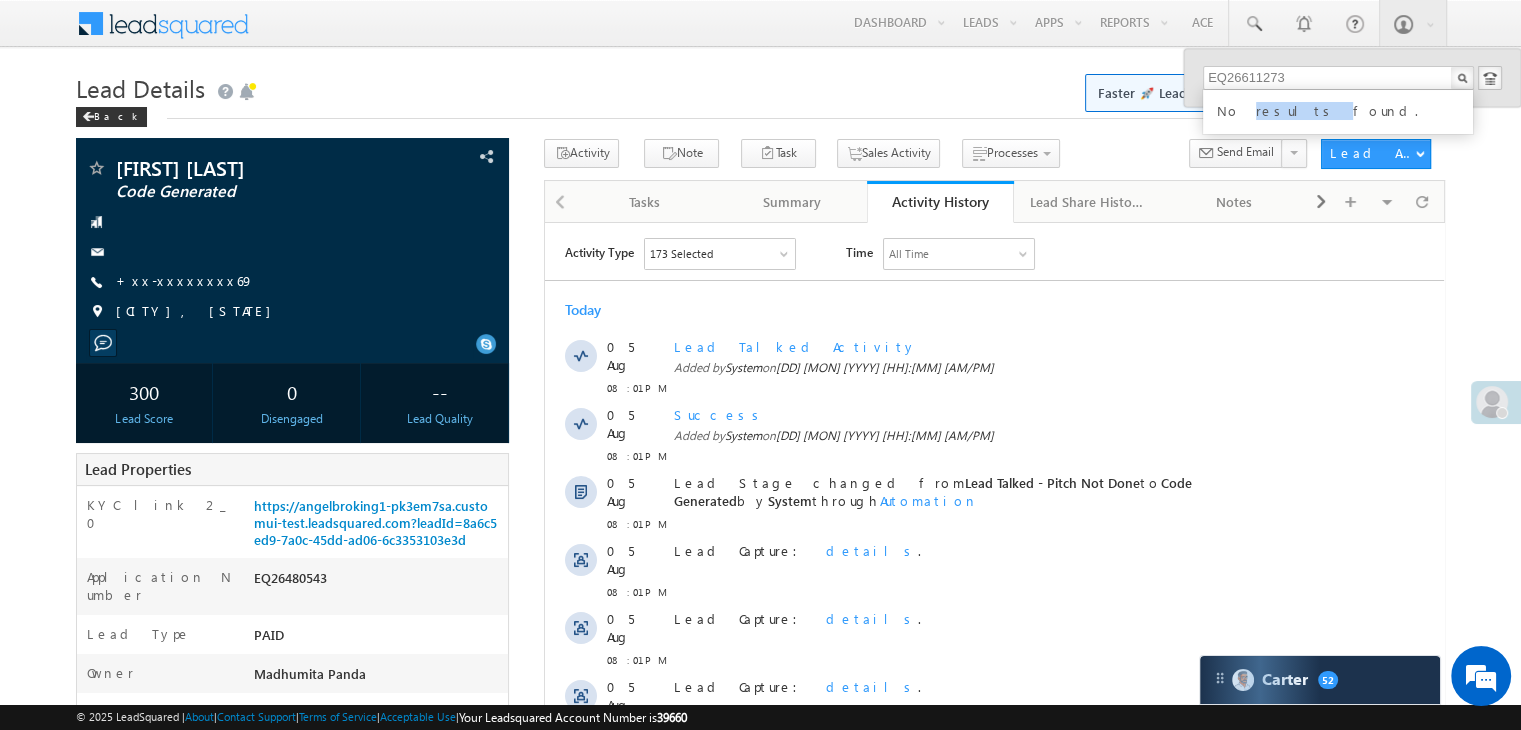 click on "No results found." at bounding box center (1347, 109) 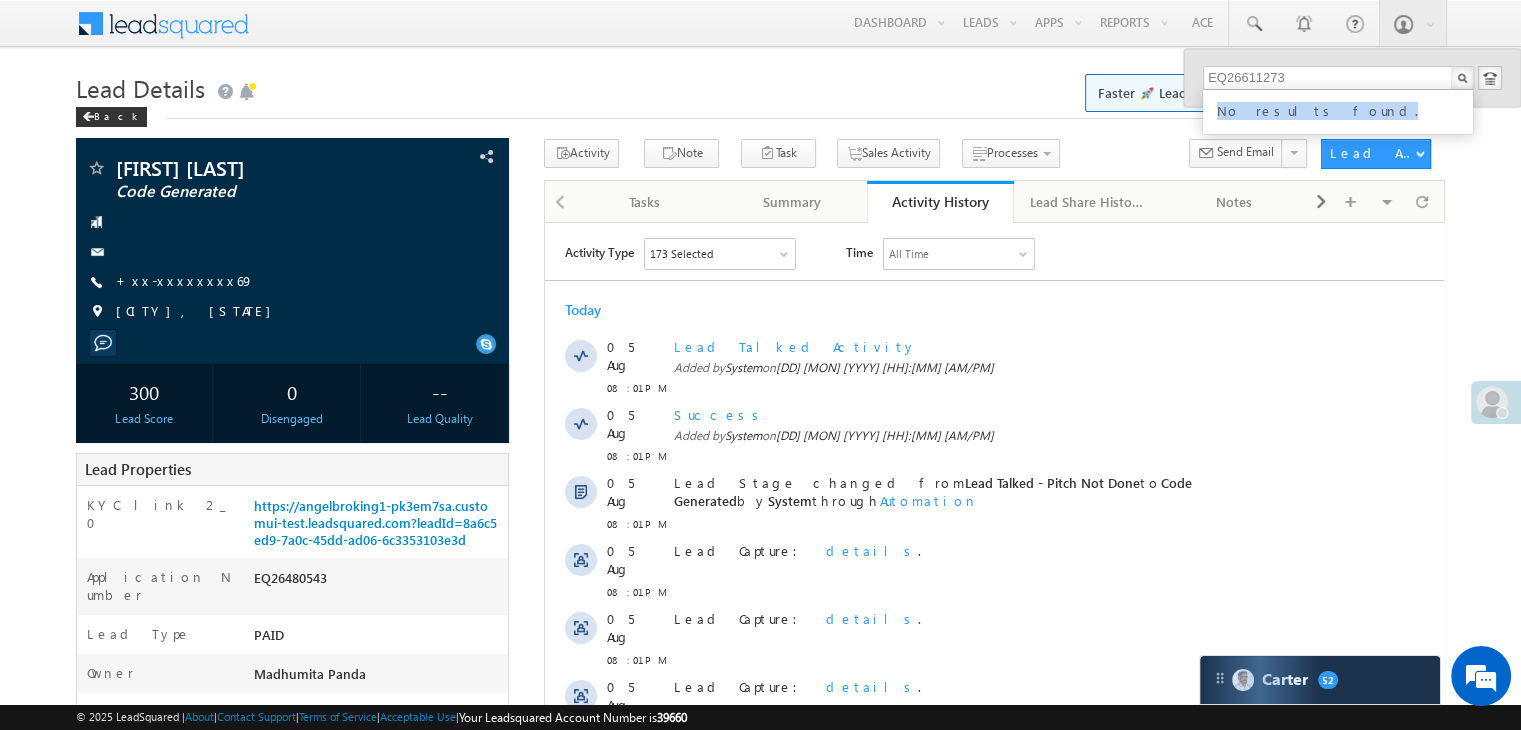 click on "No results found." at bounding box center [1347, 109] 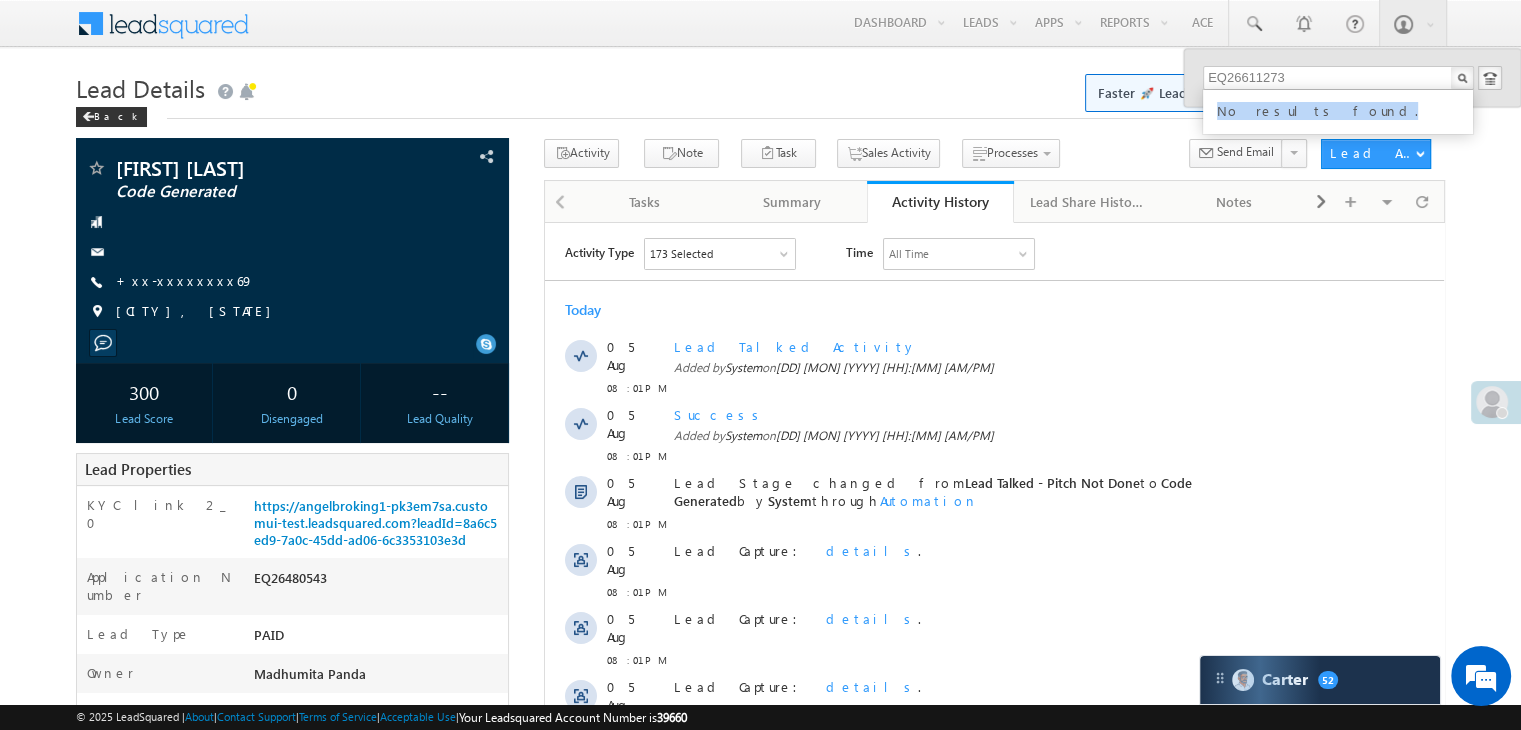 copy on "No results found." 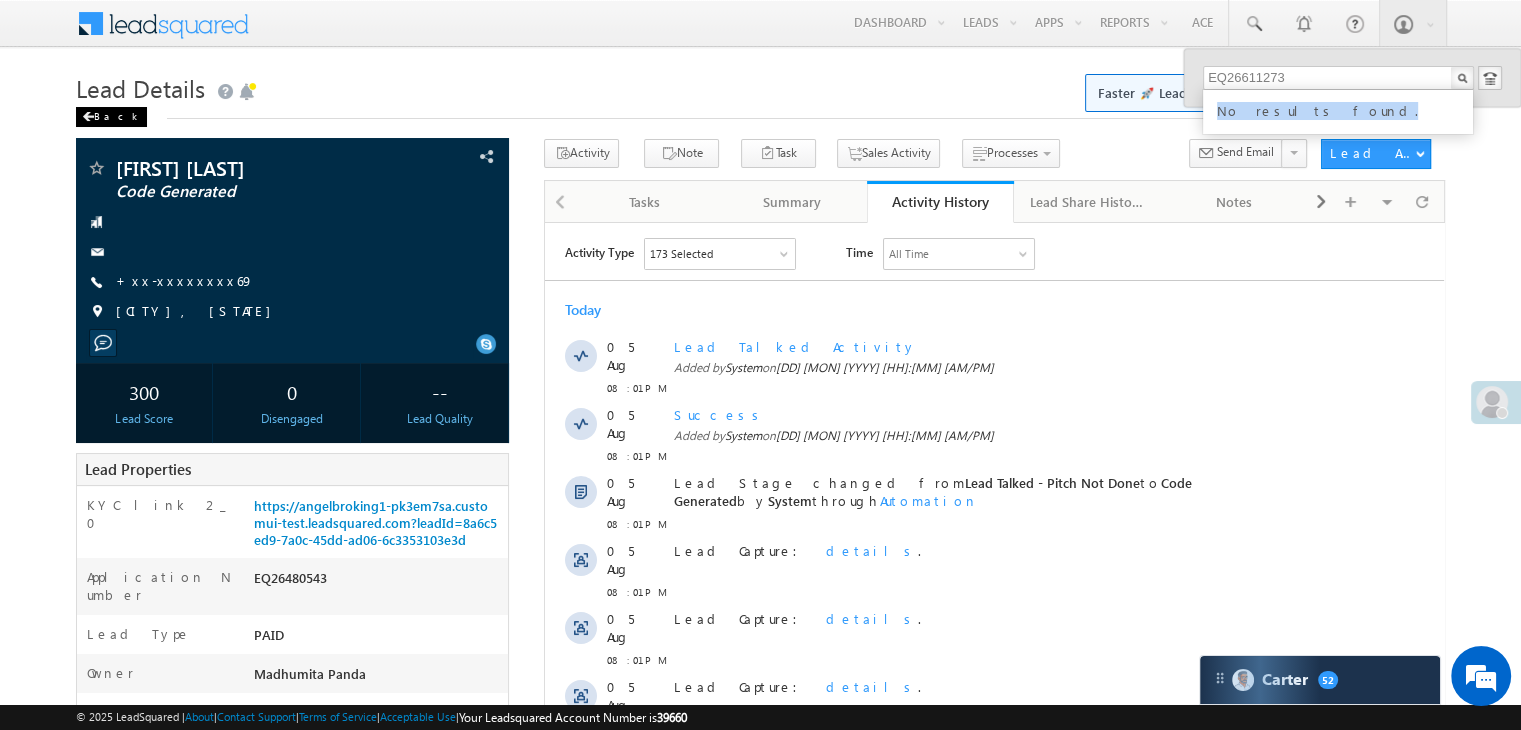 click on "Back" at bounding box center (111, 117) 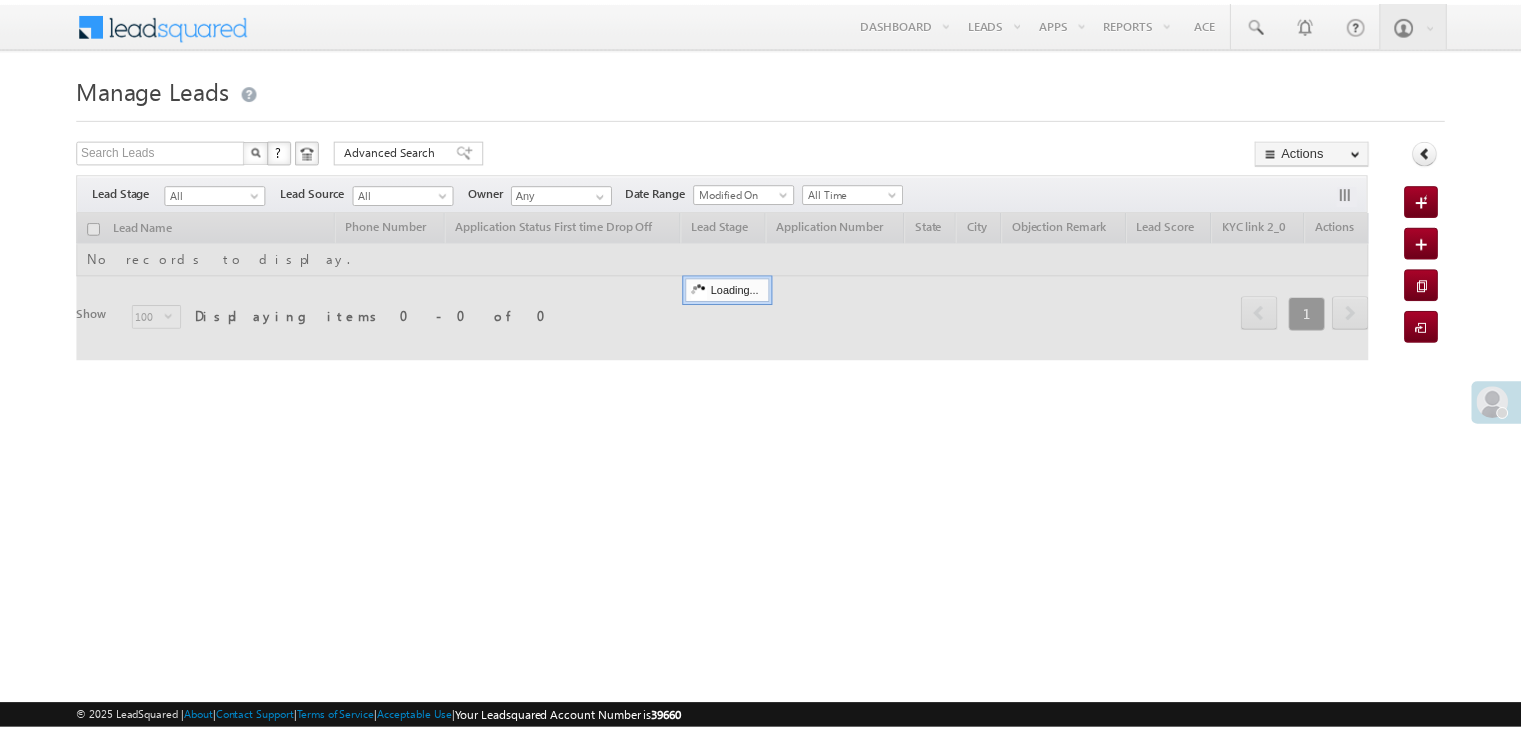 scroll, scrollTop: 0, scrollLeft: 0, axis: both 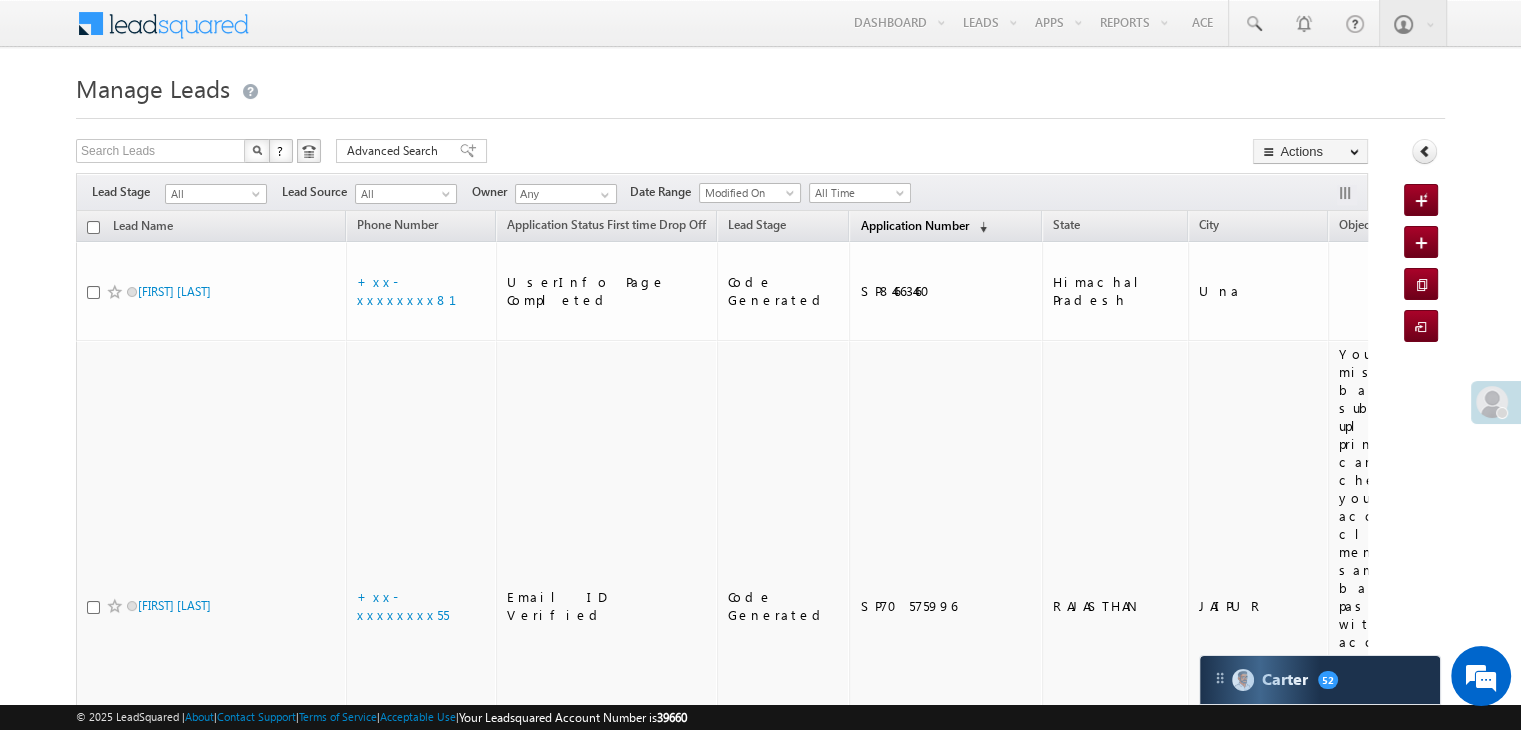 click on "Application Number" at bounding box center [914, 225] 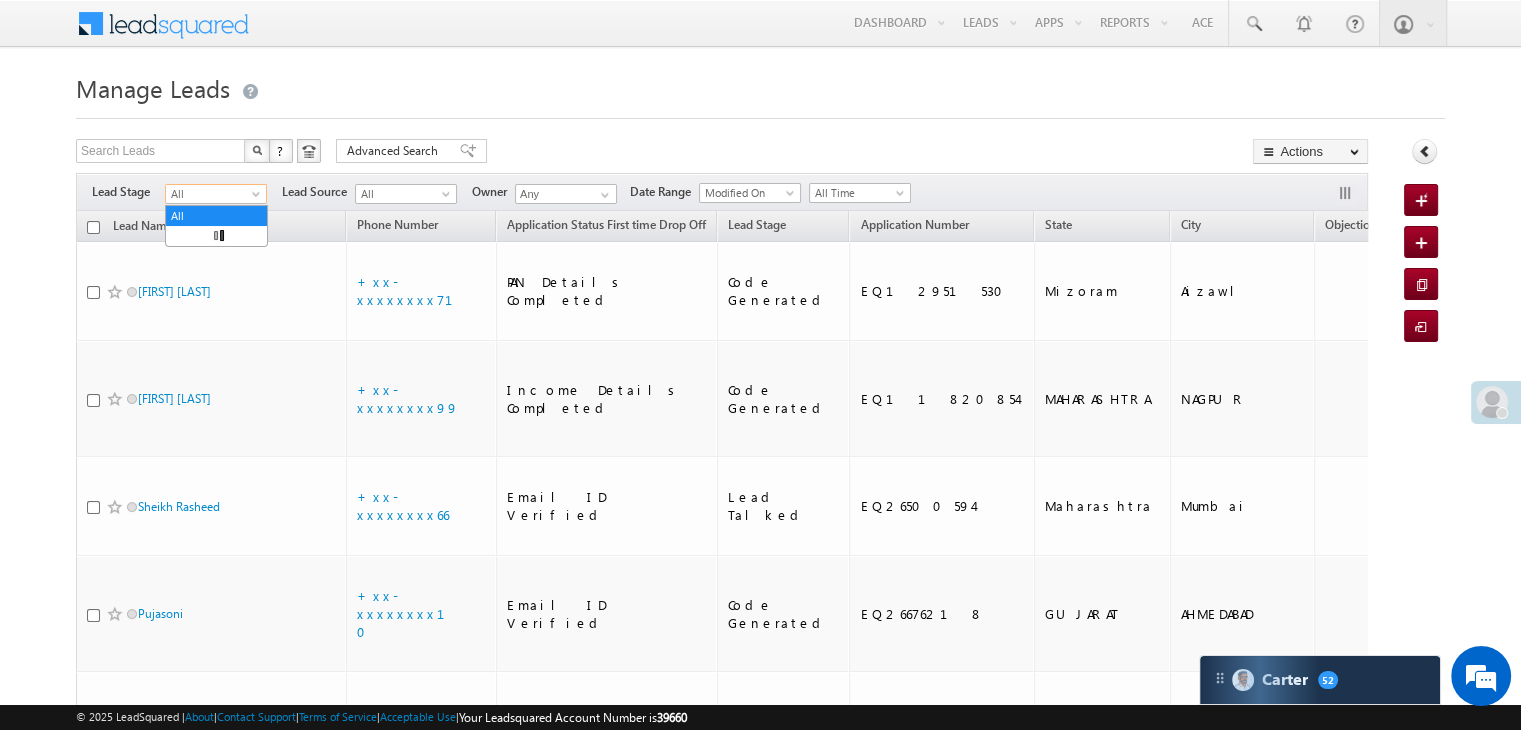 click at bounding box center [258, 198] 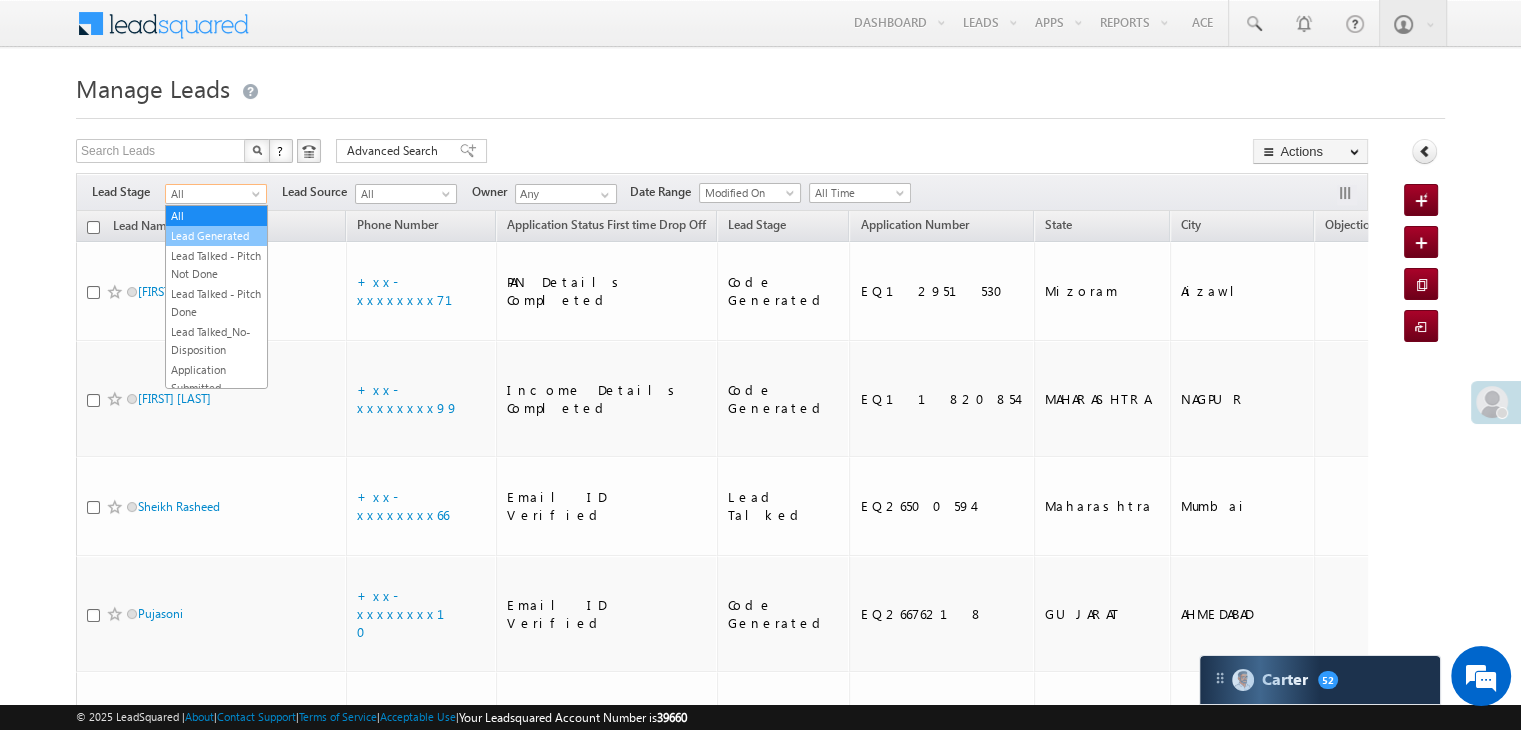 scroll, scrollTop: 0, scrollLeft: 0, axis: both 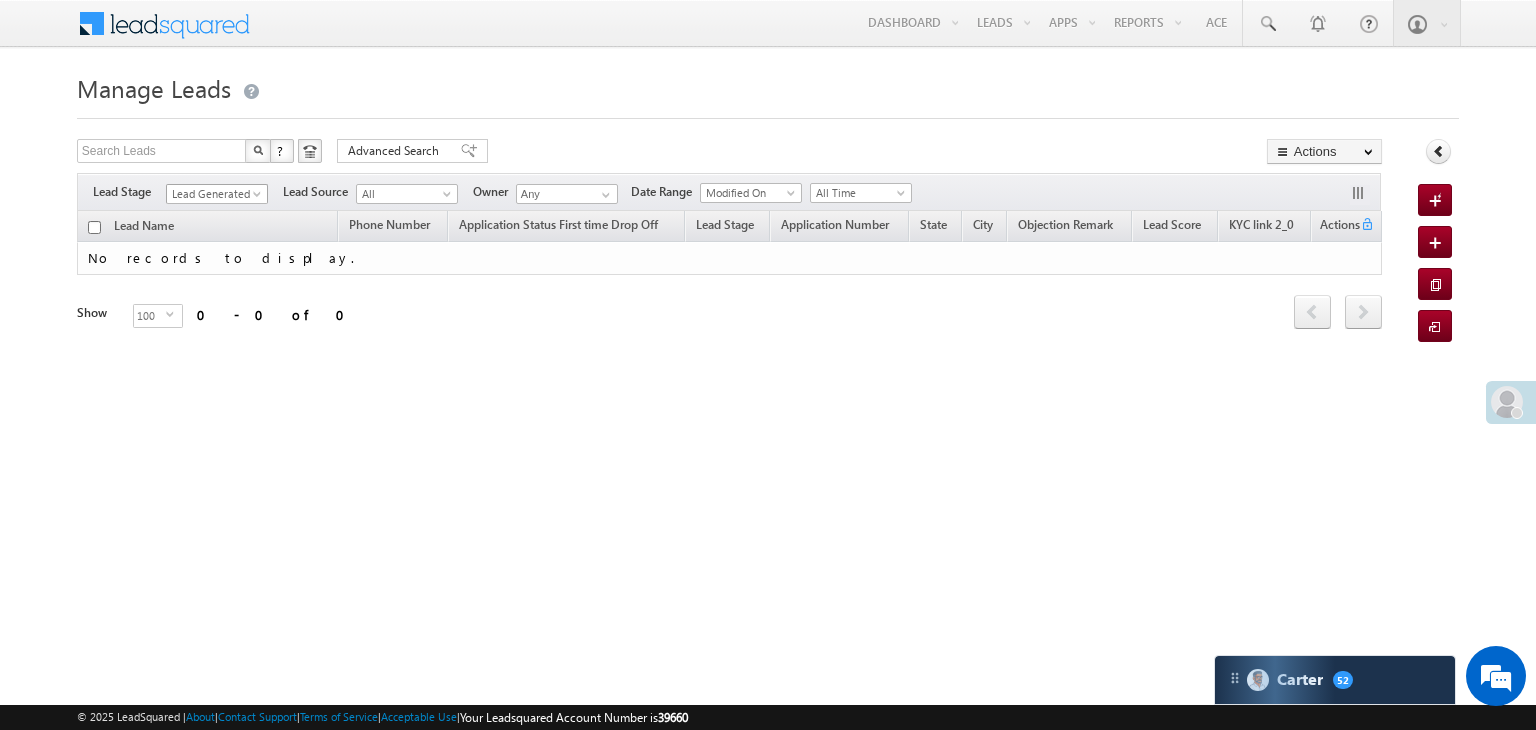 click on "Lead Generated" at bounding box center (214, 194) 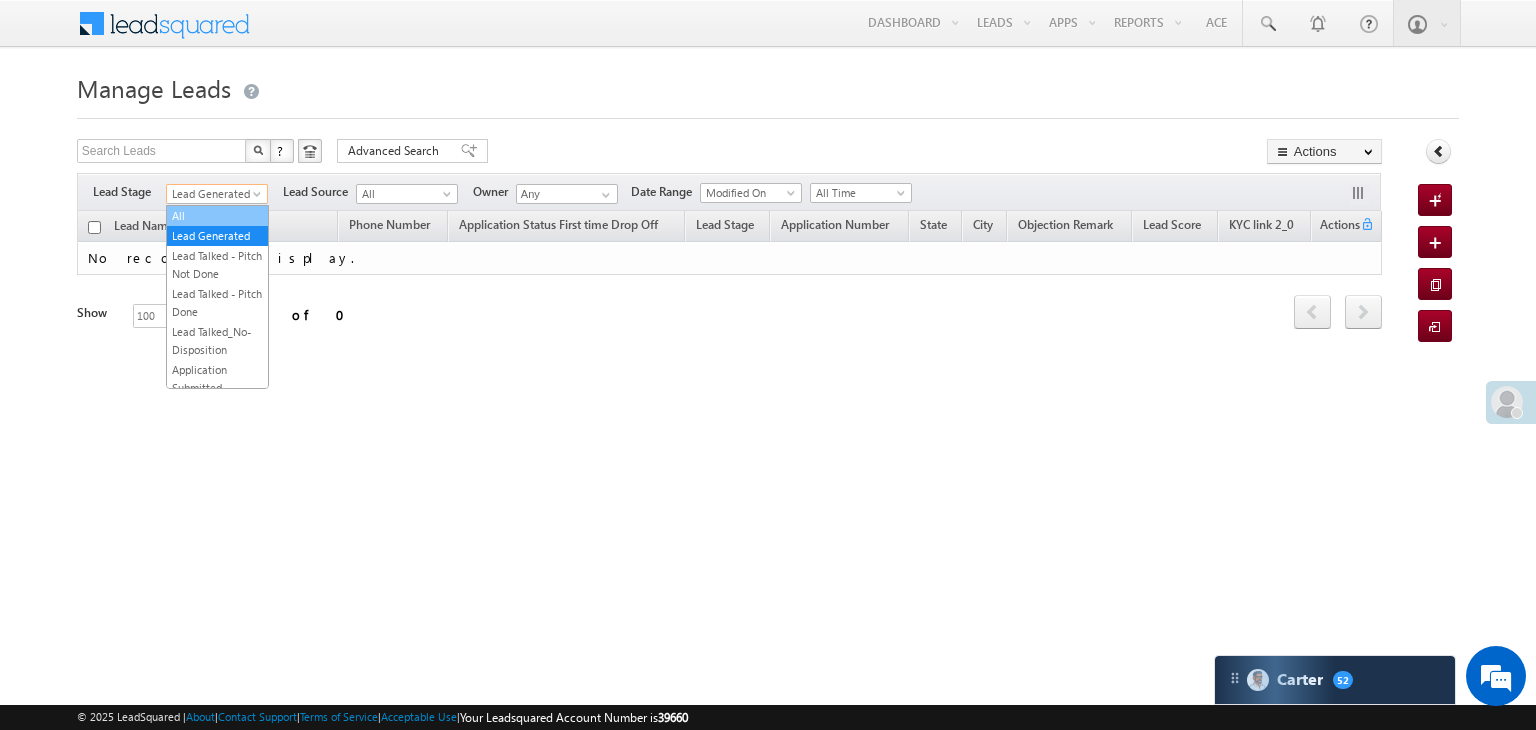 click on "All" at bounding box center [217, 216] 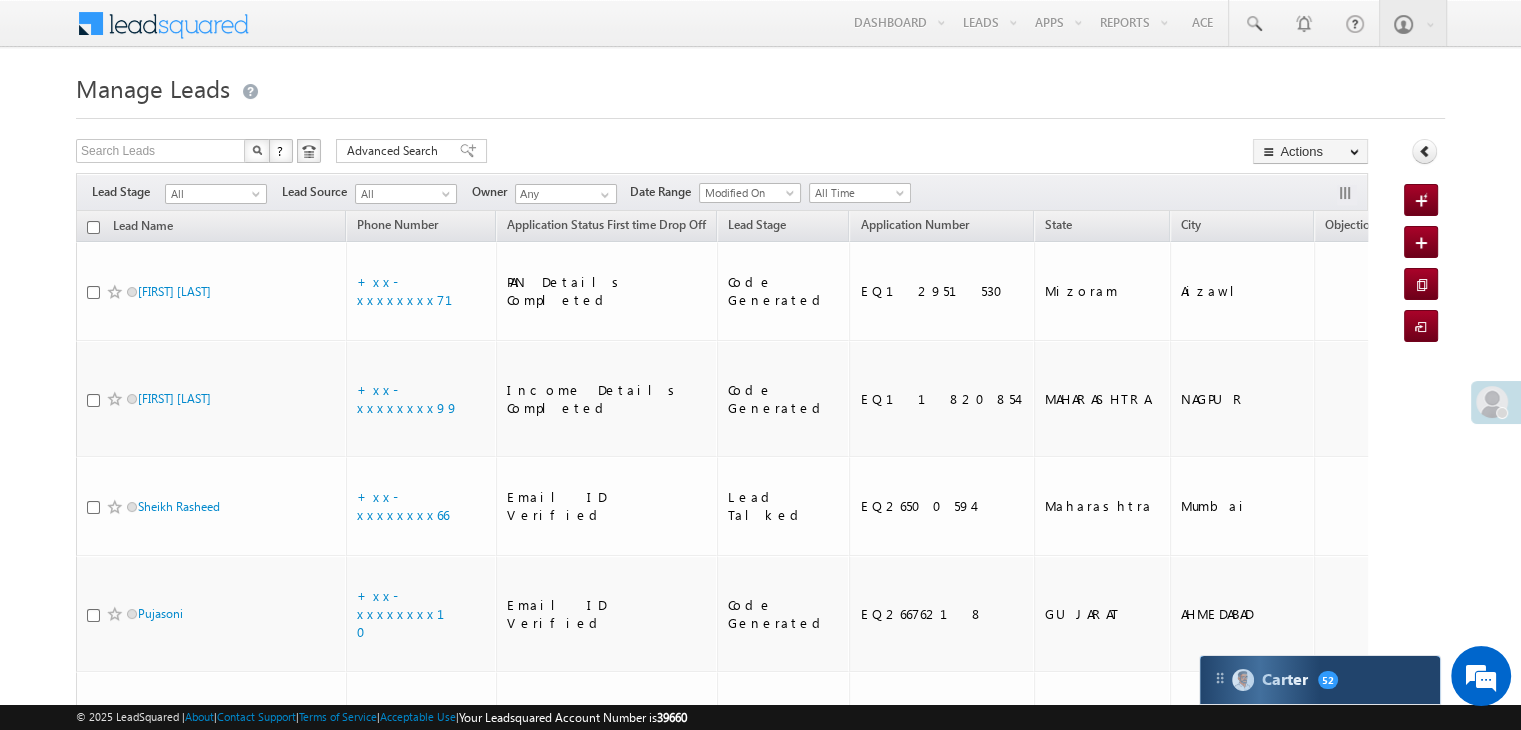click on "Carter 52" at bounding box center (1320, 680) 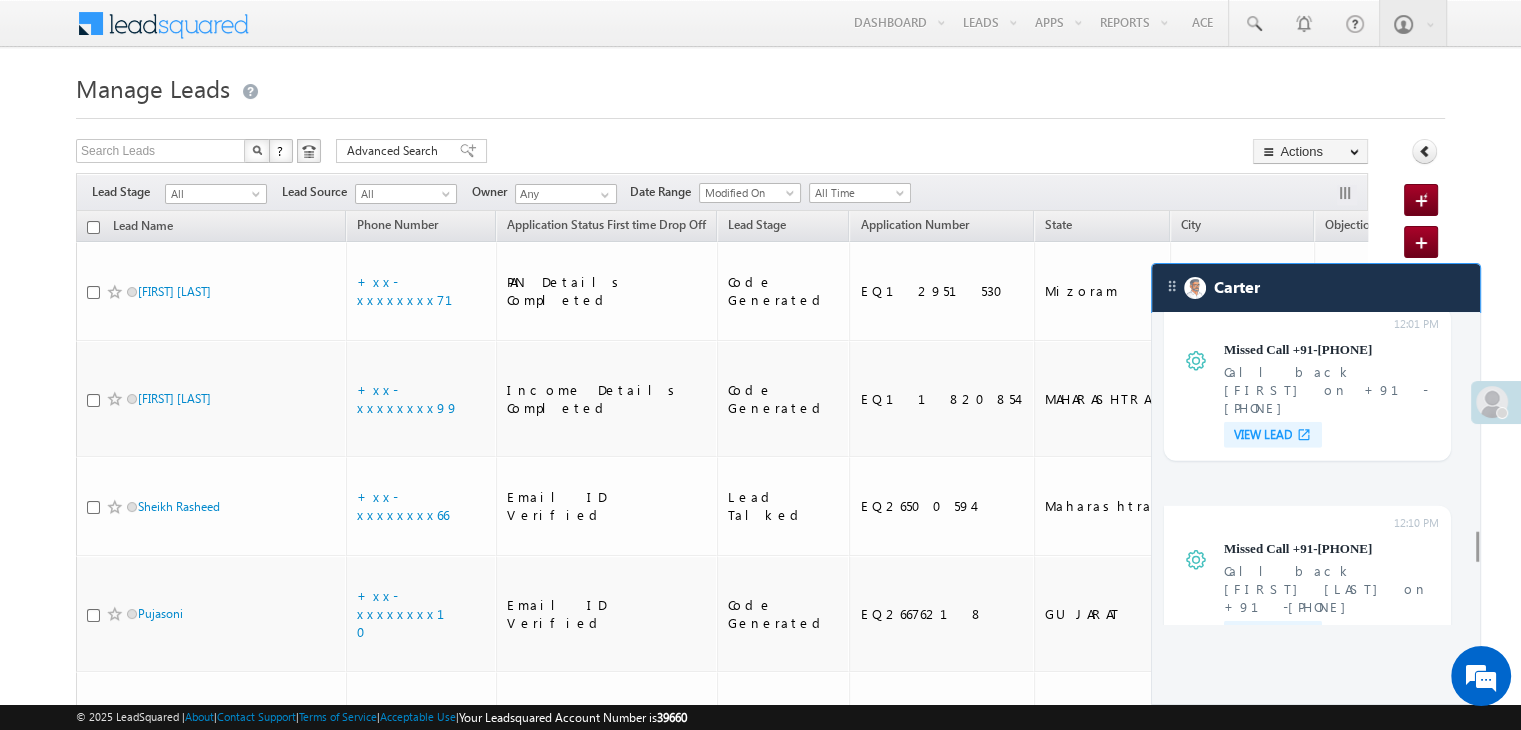scroll, scrollTop: 5922, scrollLeft: 0, axis: vertical 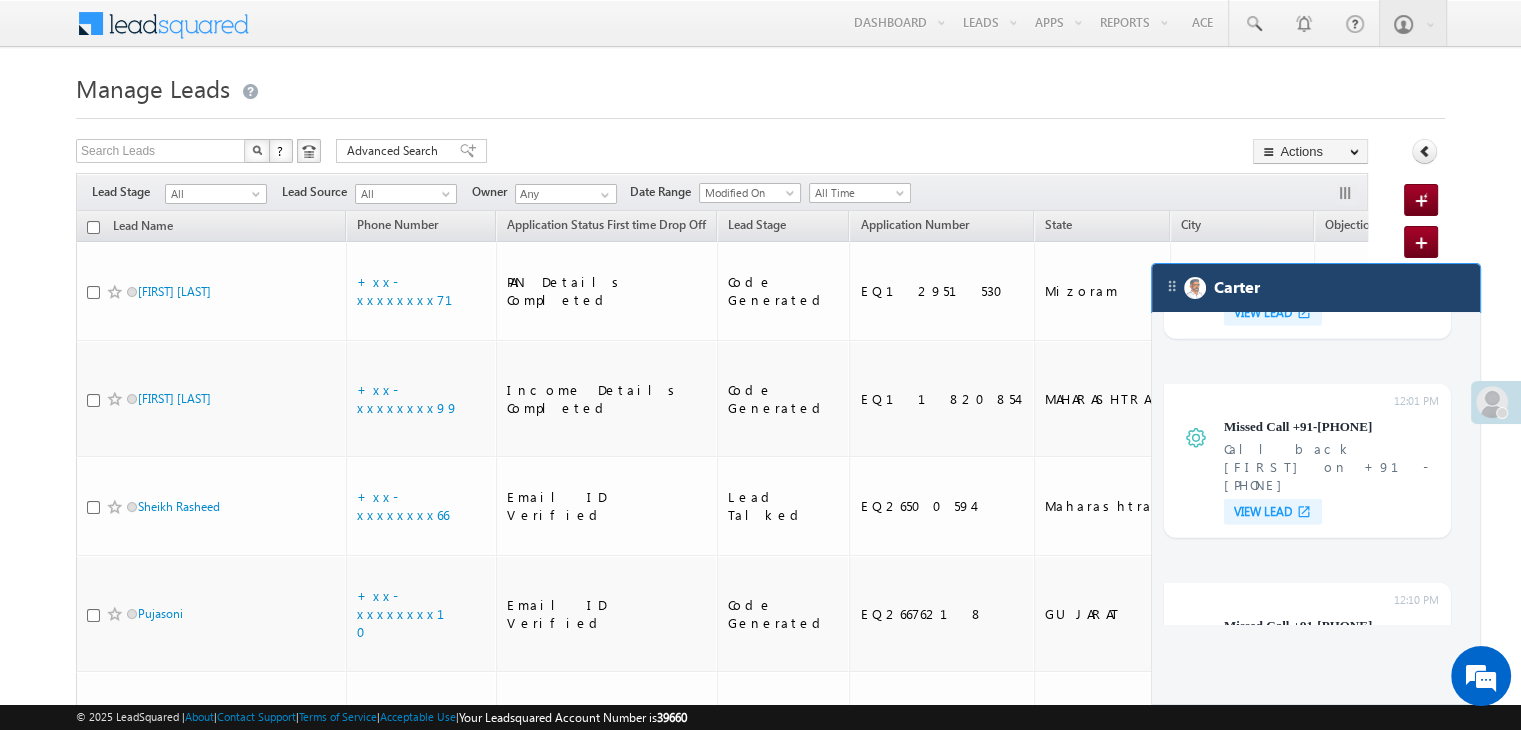 click on "Carter" at bounding box center [1316, 288] 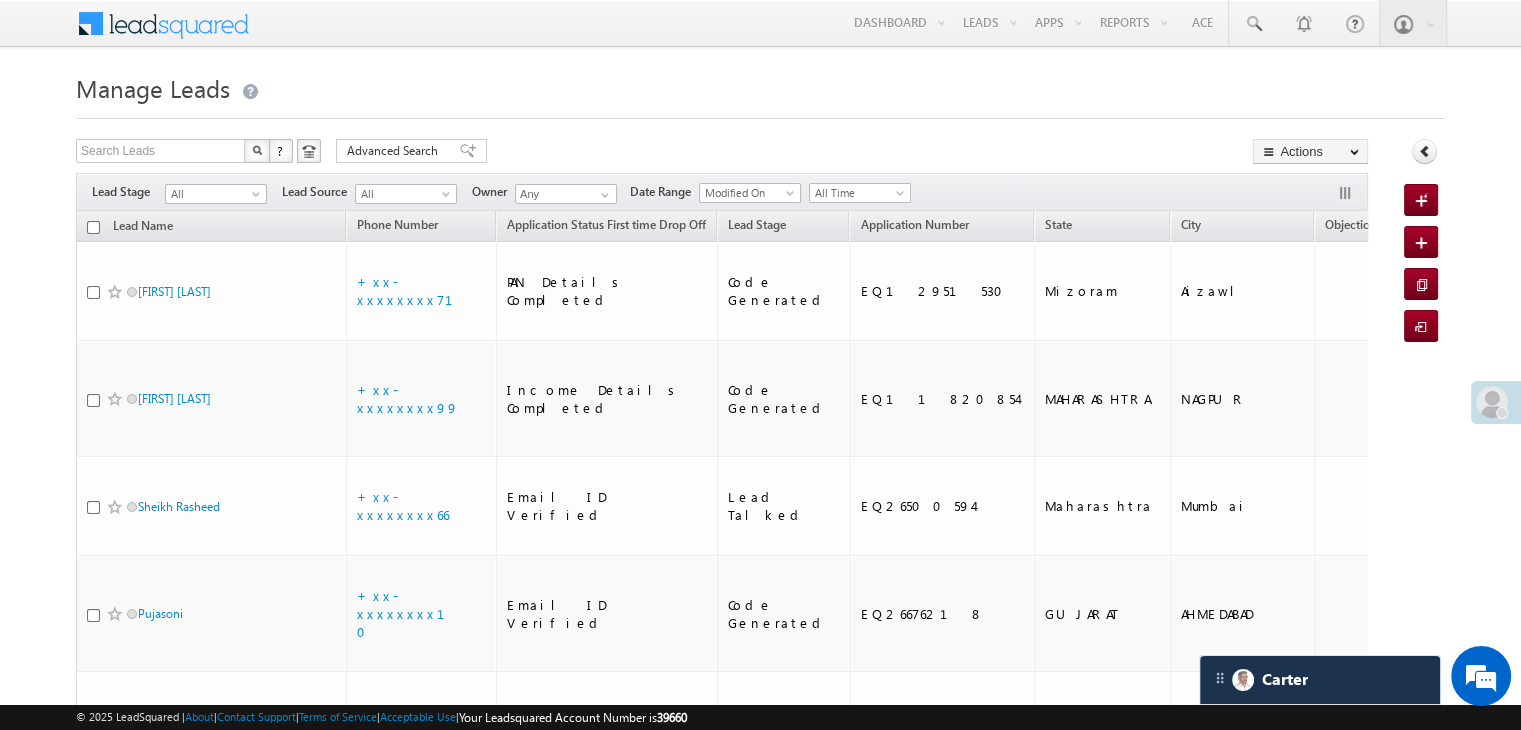 scroll, scrollTop: 7752, scrollLeft: 0, axis: vertical 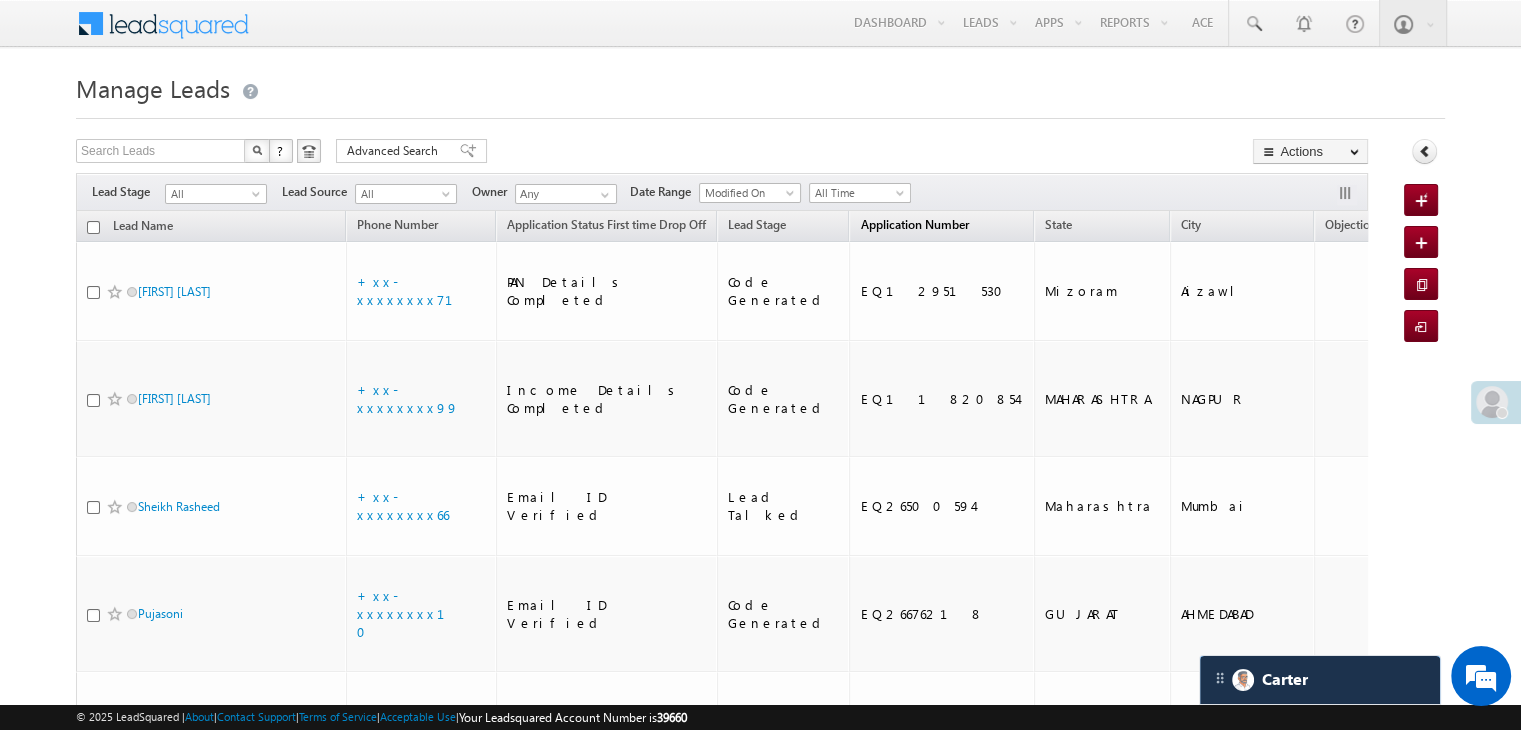 click on "Application Number" at bounding box center (914, 224) 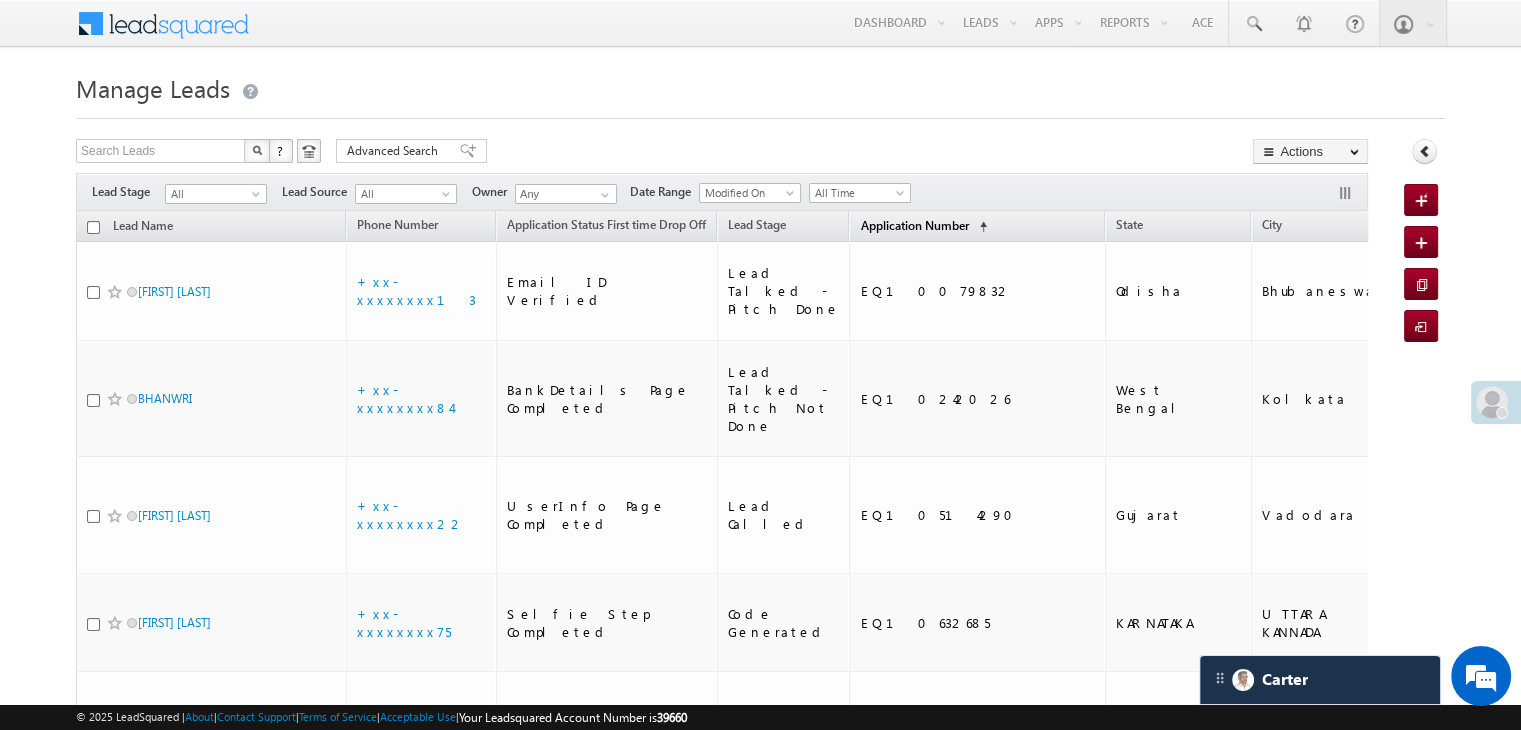 click on "Application Number" at bounding box center (914, 225) 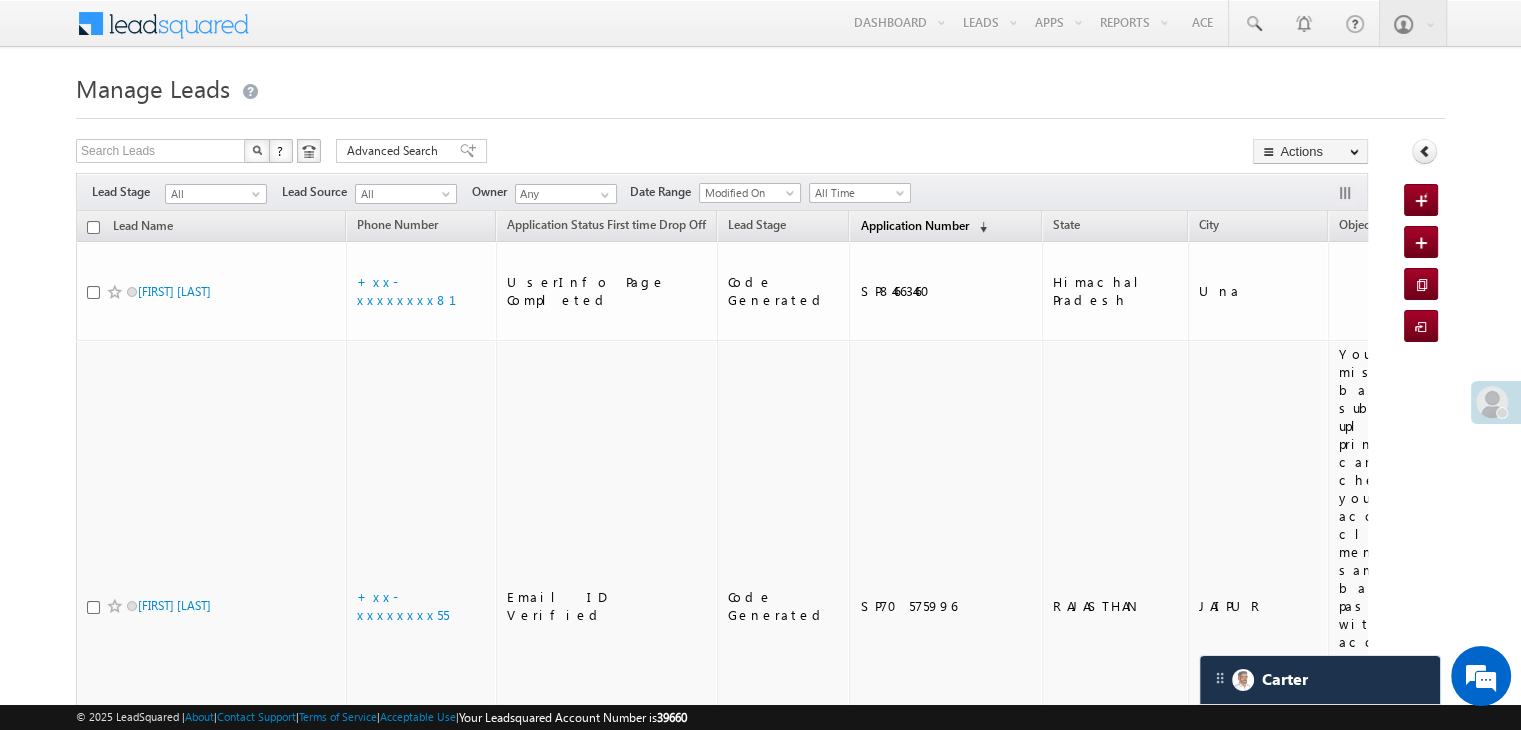click on "Application Number" at bounding box center [914, 225] 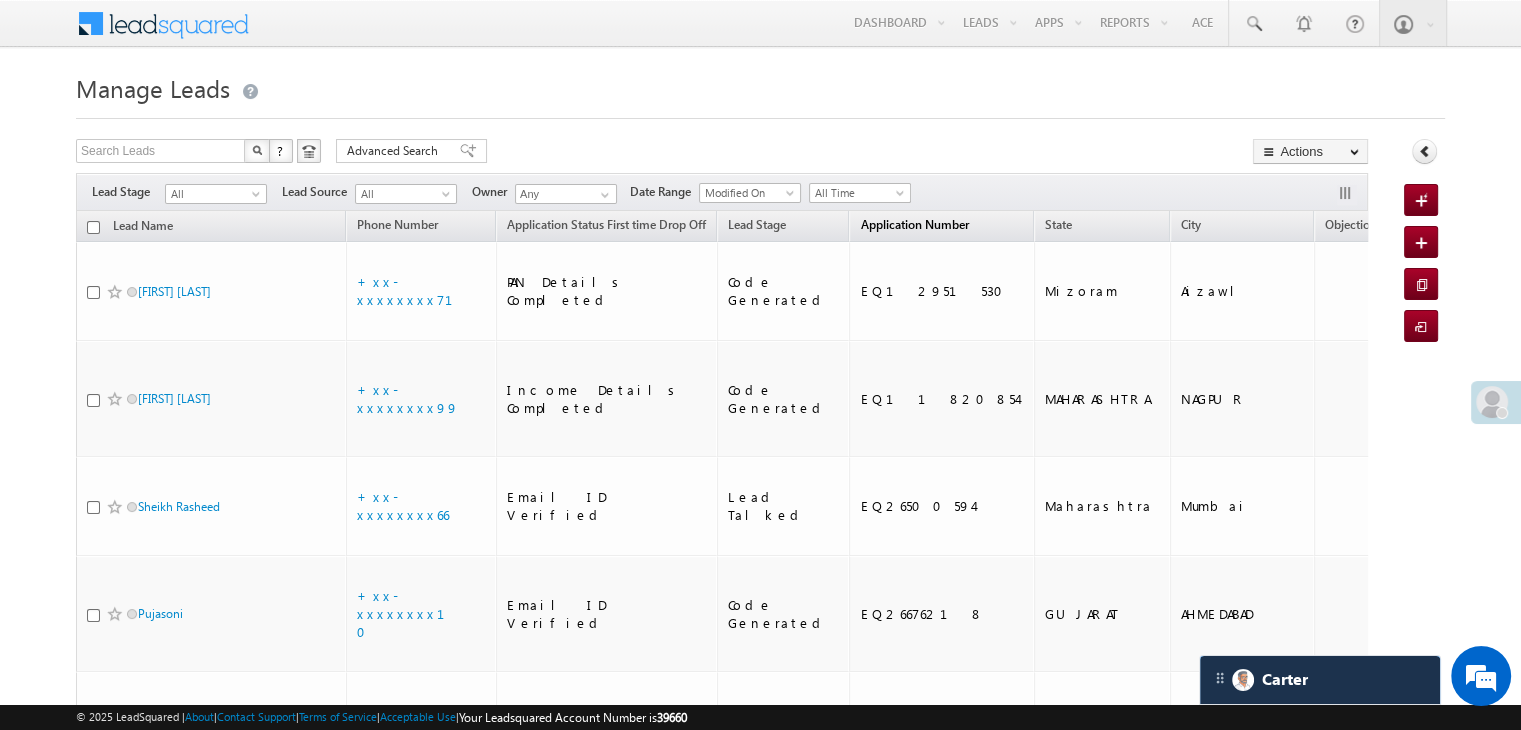 click on "Application Number" at bounding box center (914, 224) 